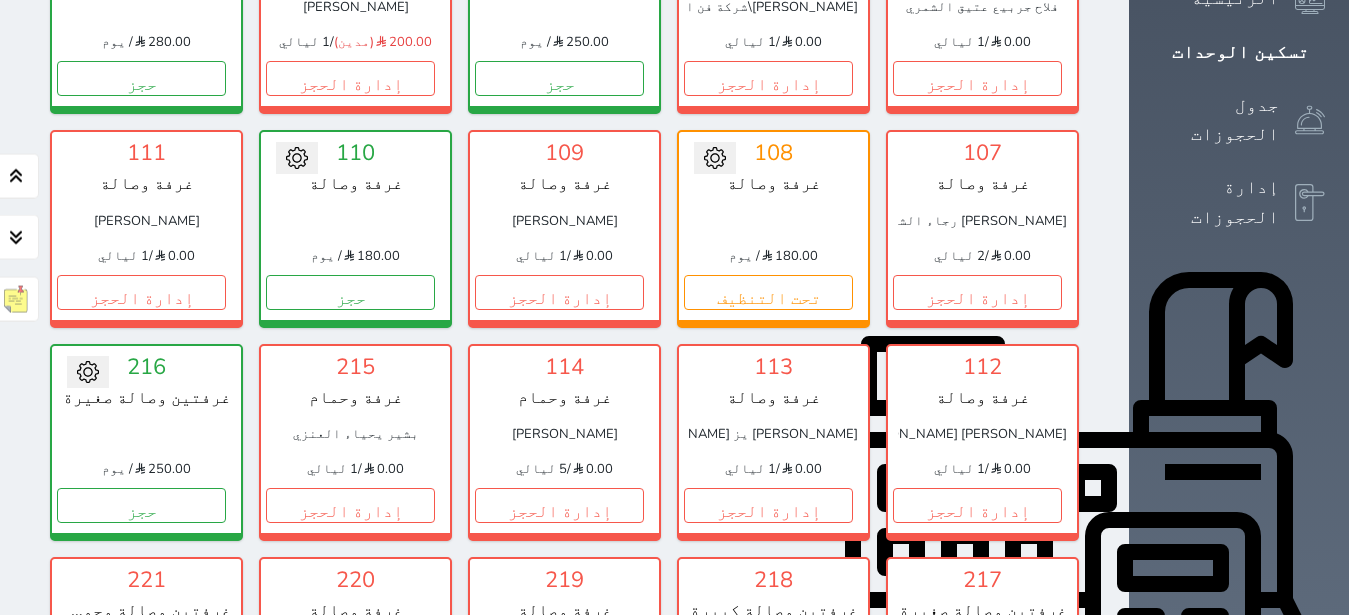 scroll, scrollTop: 275, scrollLeft: 0, axis: vertical 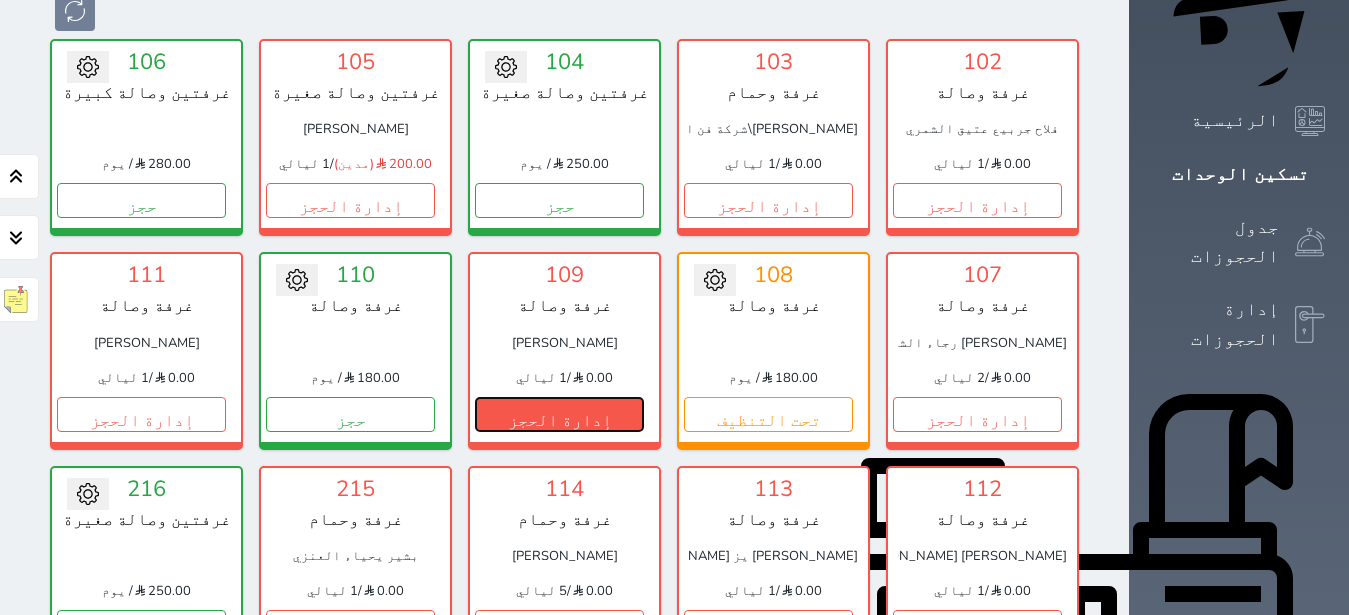 click on "إدارة الحجز" at bounding box center [559, 414] 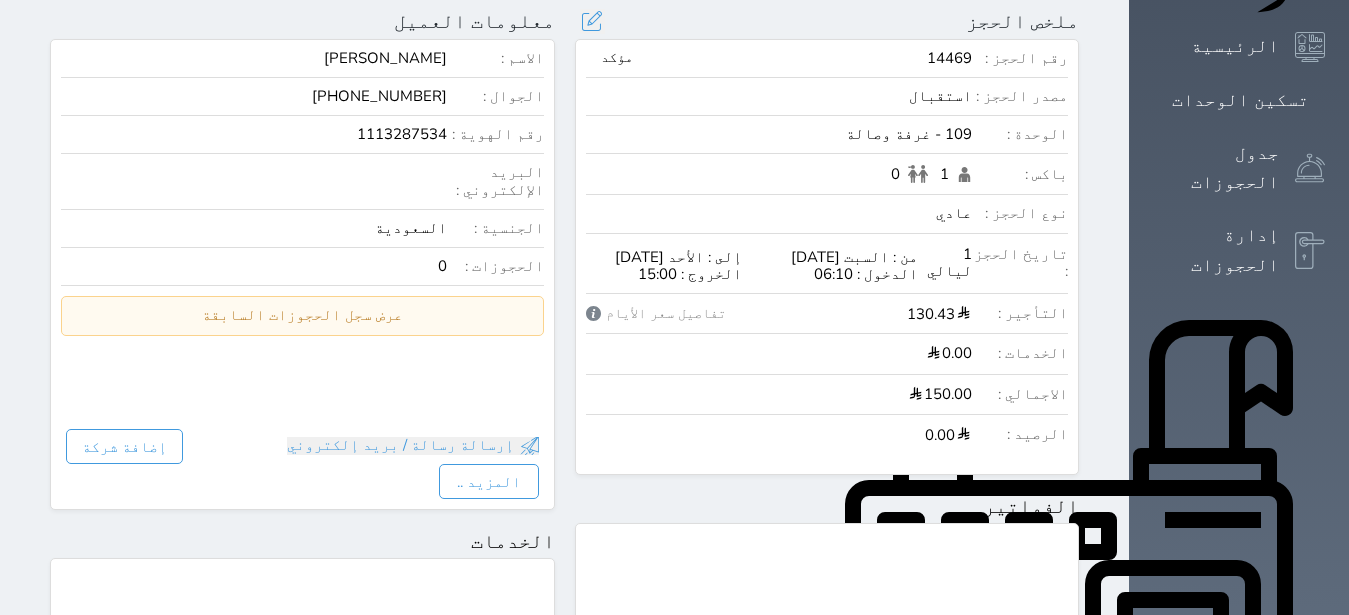 scroll, scrollTop: 0, scrollLeft: 0, axis: both 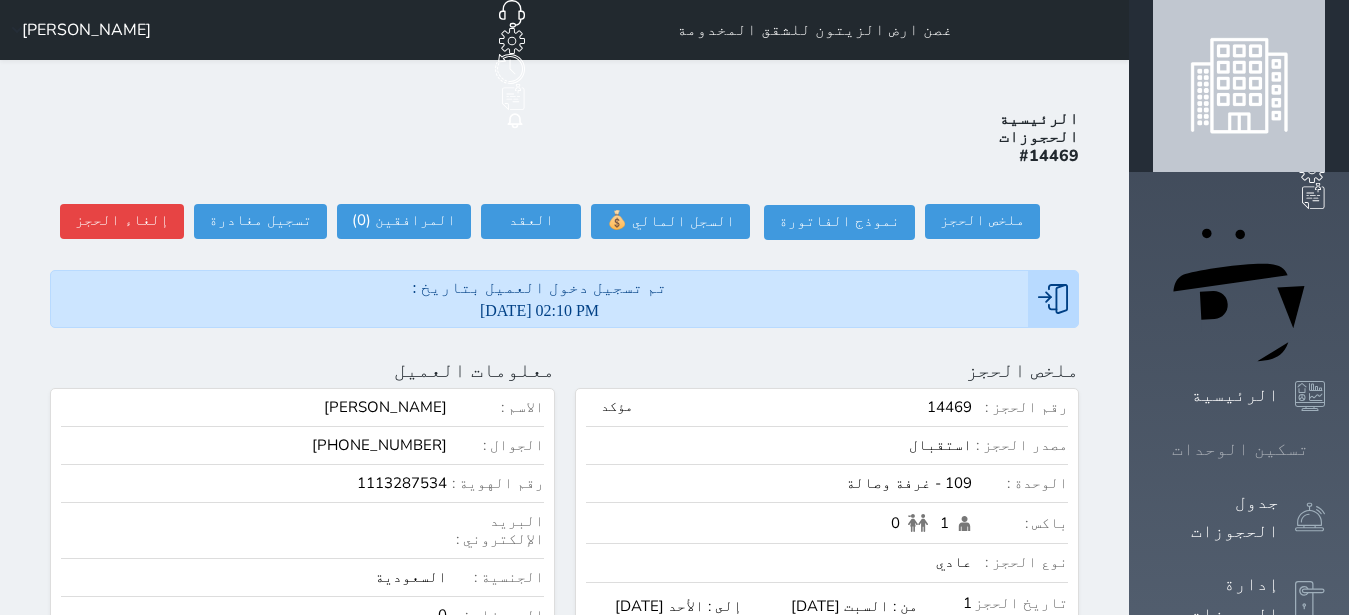 click on "تسكين الوحدات" at bounding box center (1240, 449) 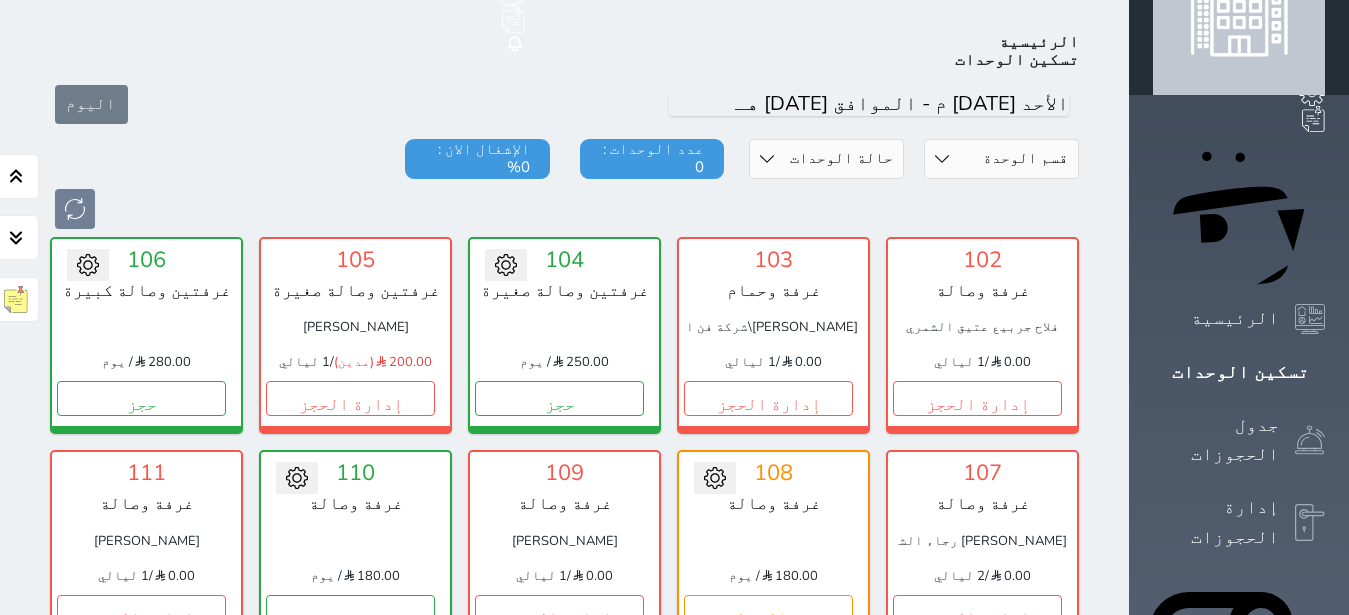scroll, scrollTop: 78, scrollLeft: 0, axis: vertical 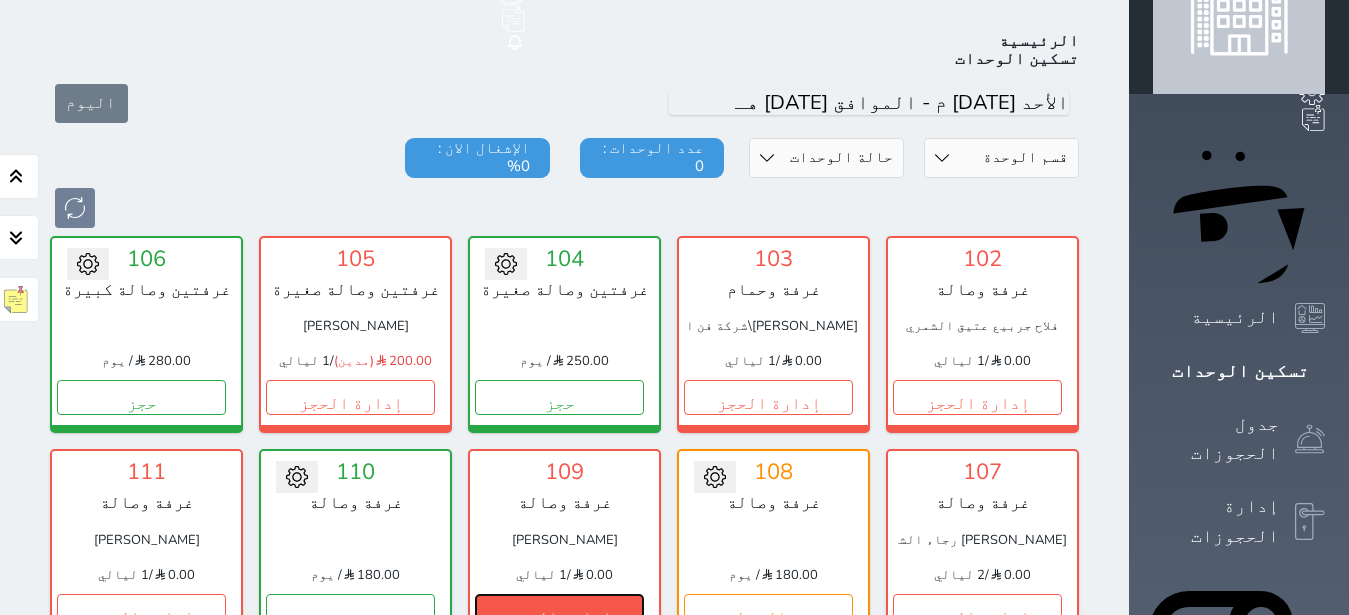 click on "إدارة الحجز" at bounding box center (559, 611) 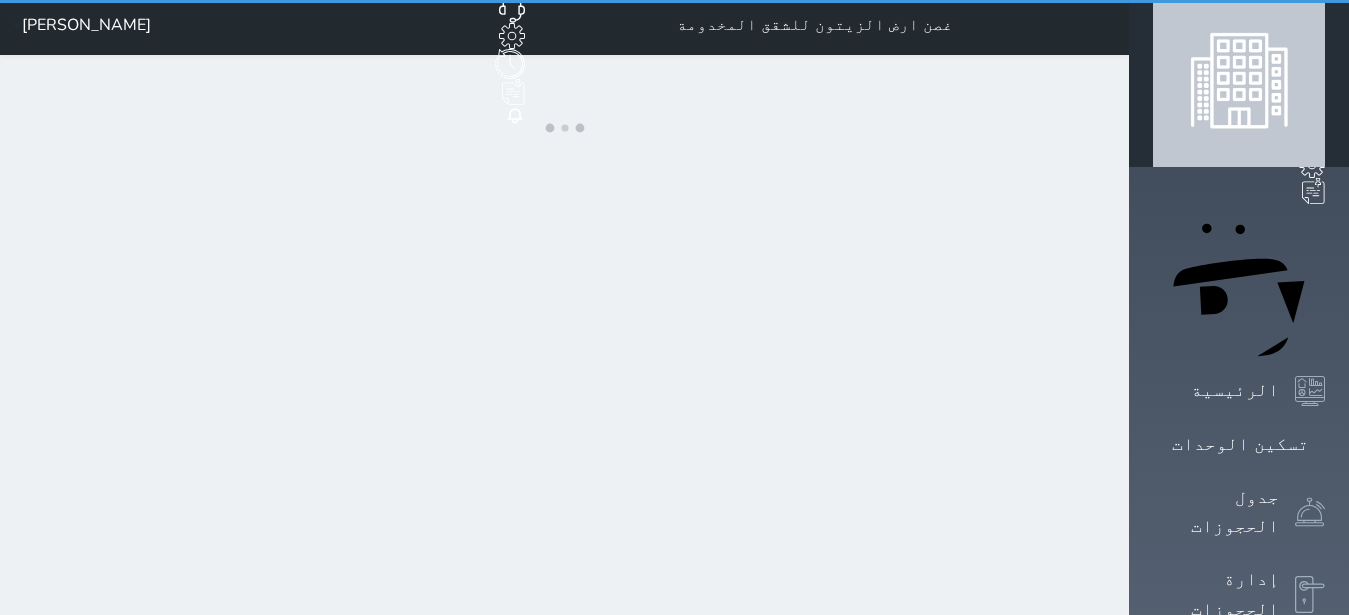 scroll, scrollTop: 0, scrollLeft: 0, axis: both 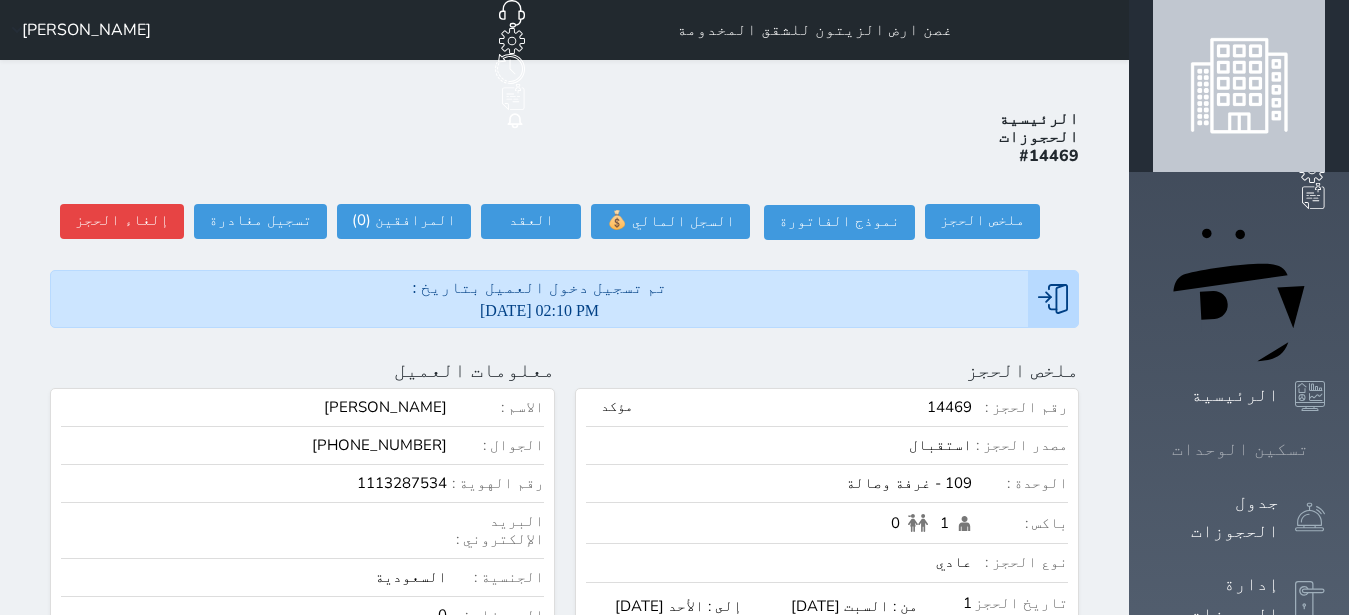 click on "تسكين الوحدات" at bounding box center (1240, 449) 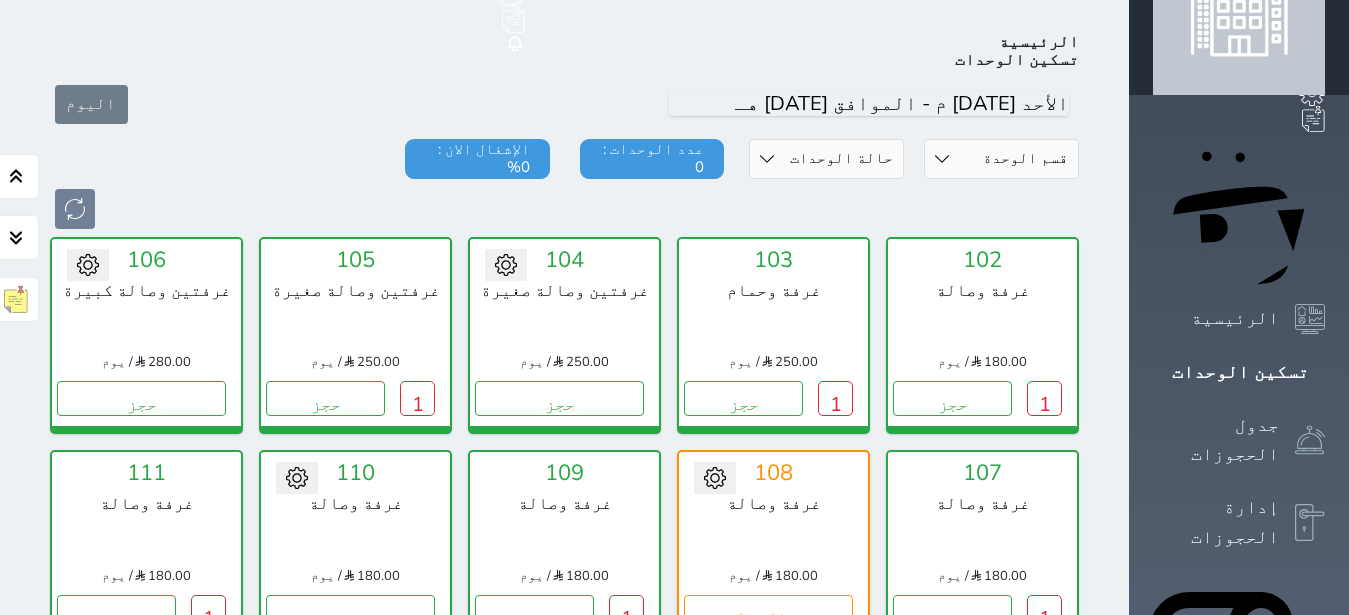 scroll, scrollTop: 78, scrollLeft: 0, axis: vertical 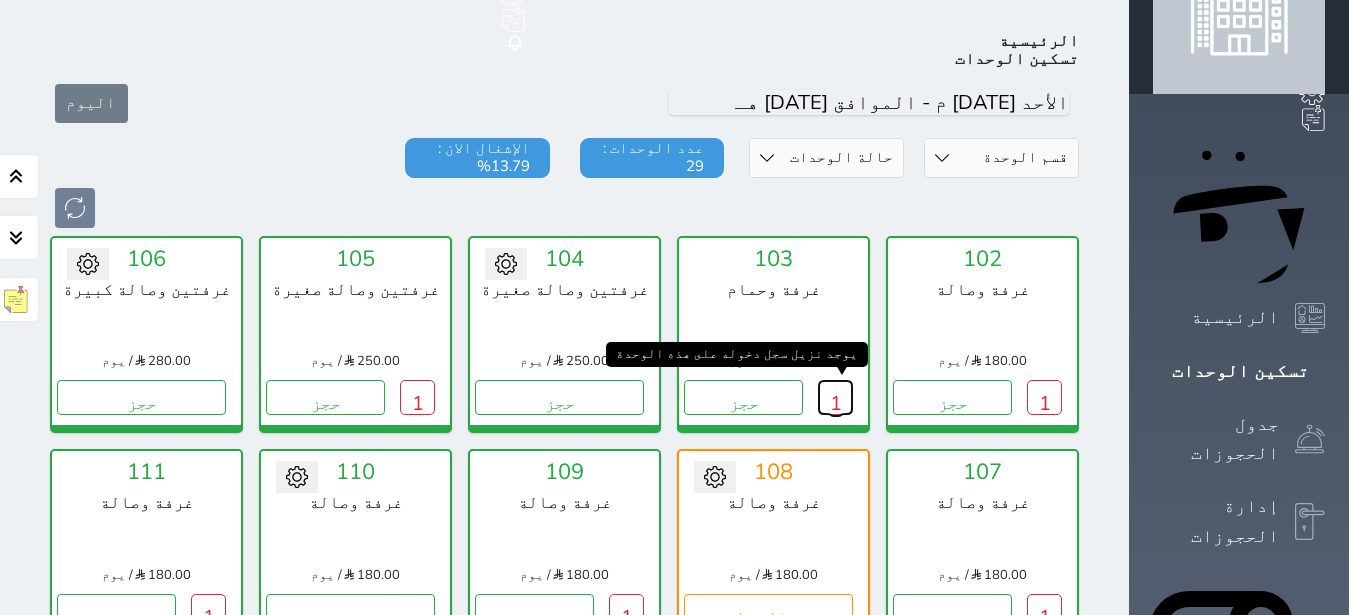 click on "1" at bounding box center (835, 397) 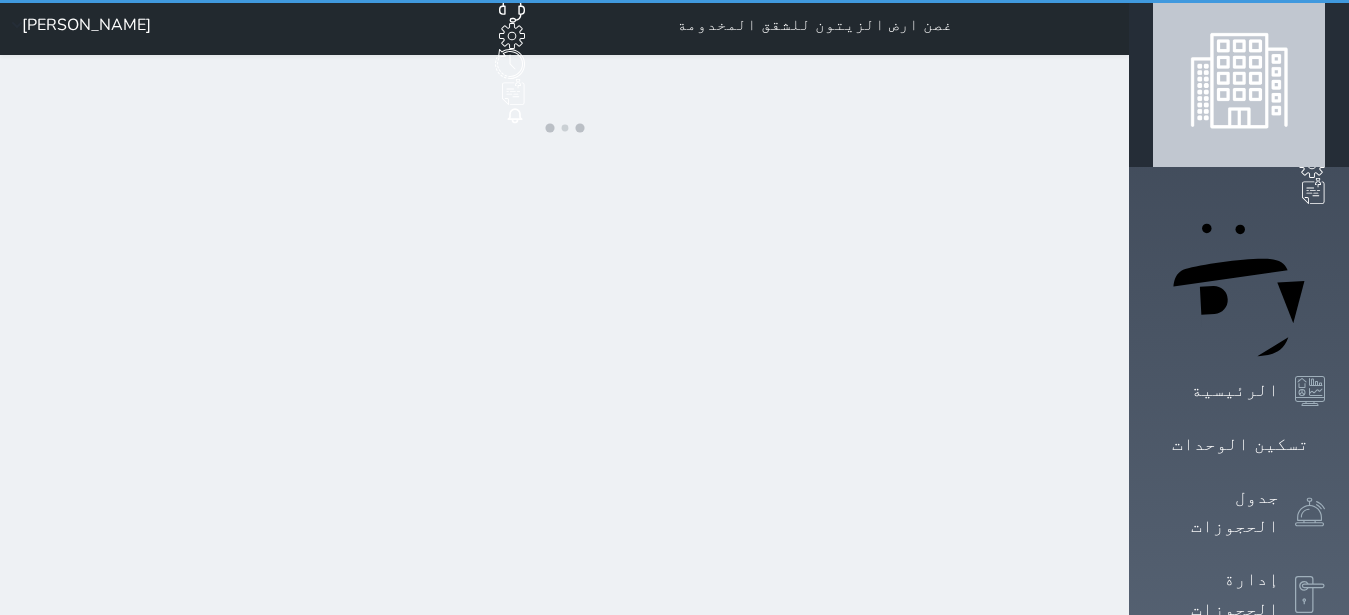 scroll, scrollTop: 0, scrollLeft: 0, axis: both 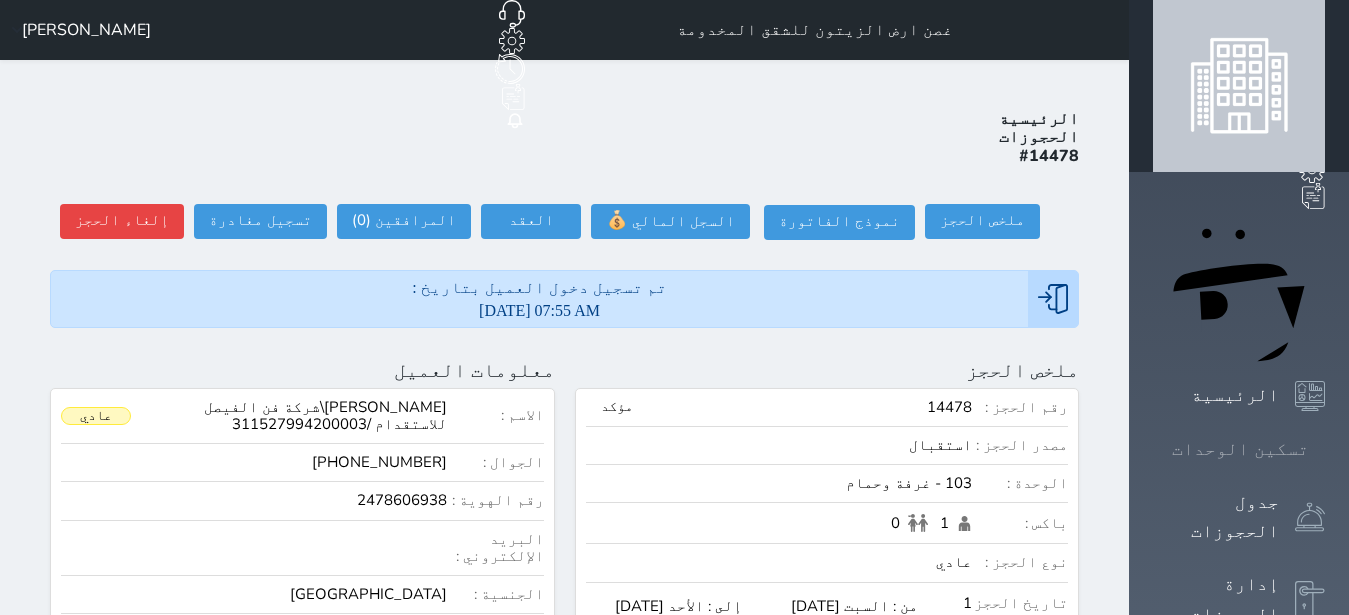 click on "تسكين الوحدات" at bounding box center [1239, 449] 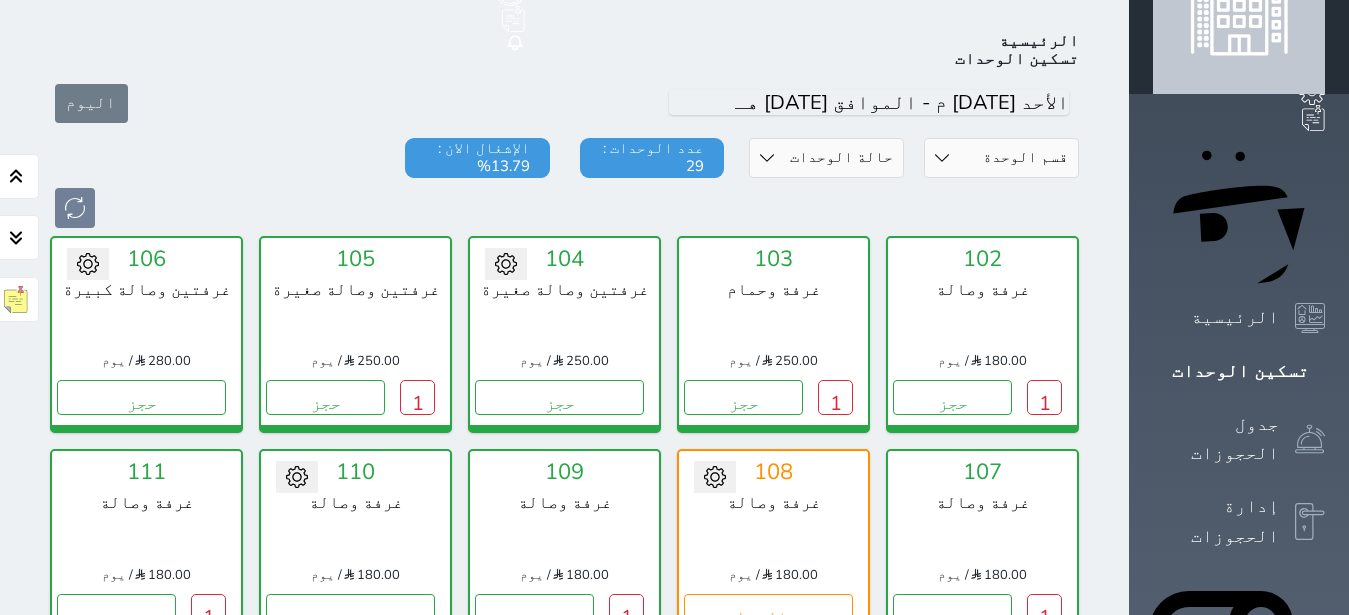 scroll, scrollTop: 204, scrollLeft: 0, axis: vertical 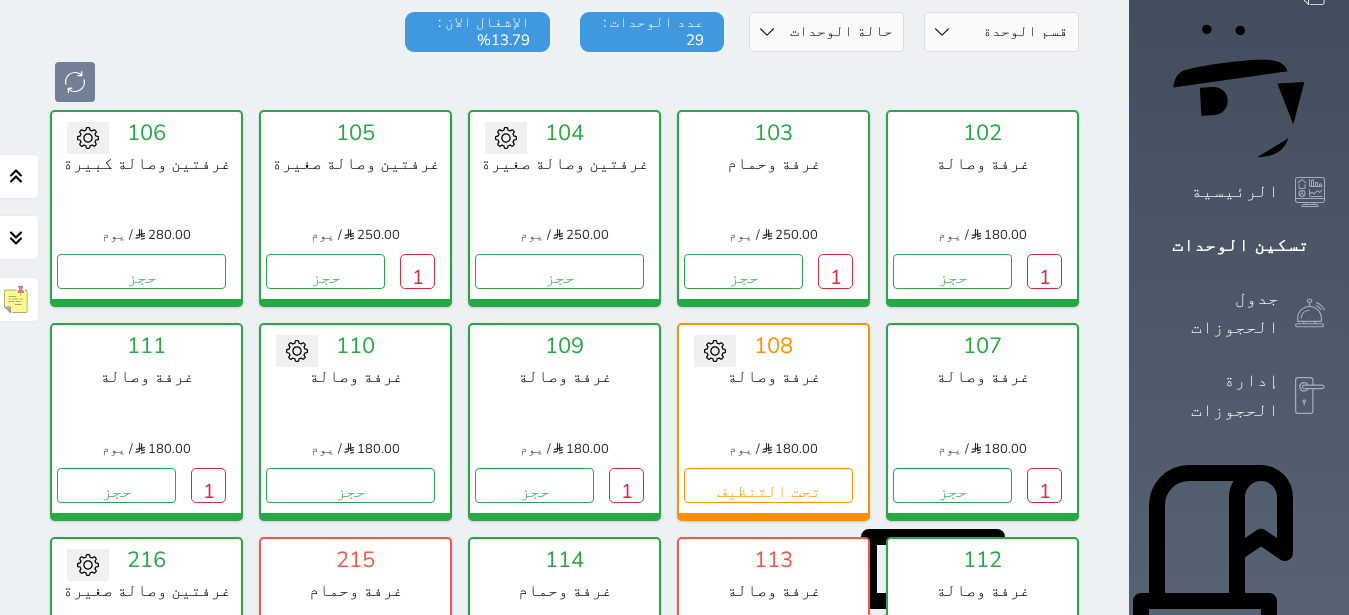 click on "1" at bounding box center (1044, 698) 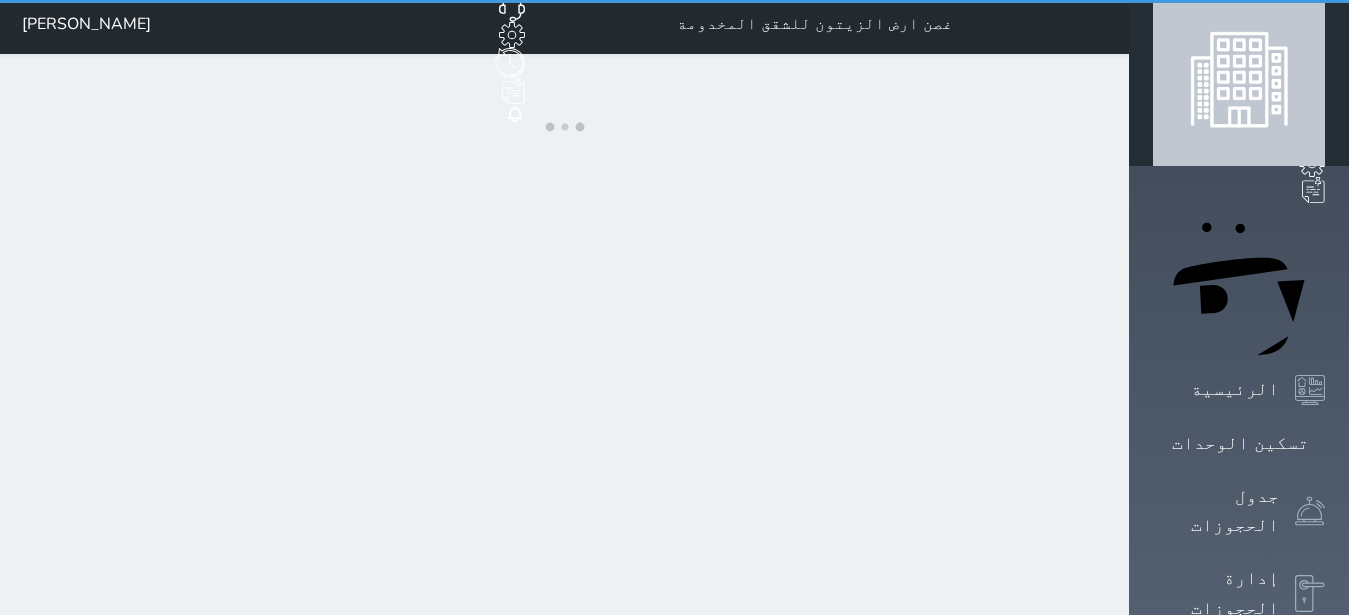 scroll, scrollTop: 0, scrollLeft: 0, axis: both 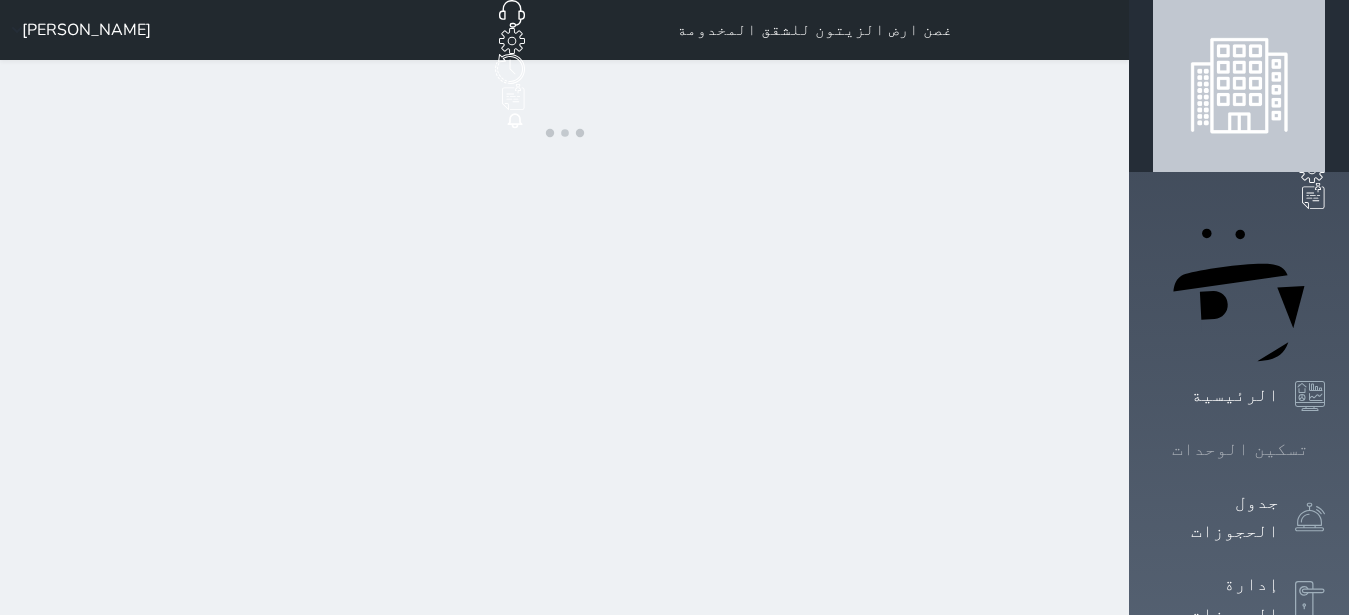 click on "تسكين الوحدات" at bounding box center (1240, 449) 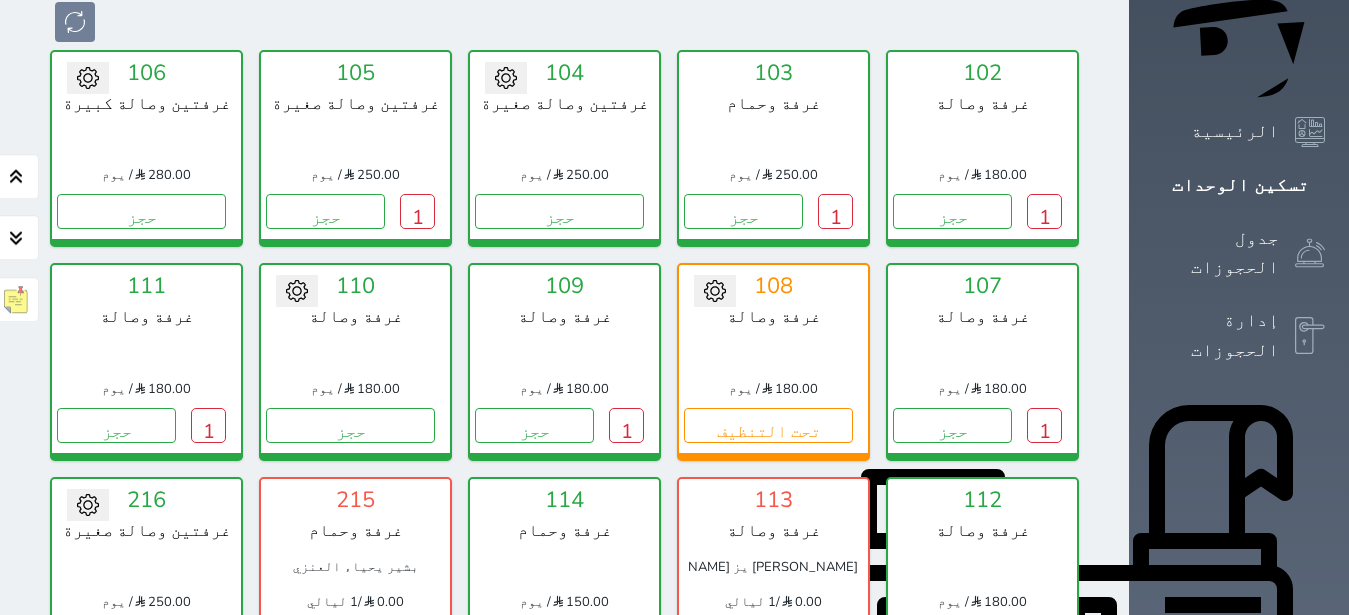 scroll, scrollTop: 456, scrollLeft: 0, axis: vertical 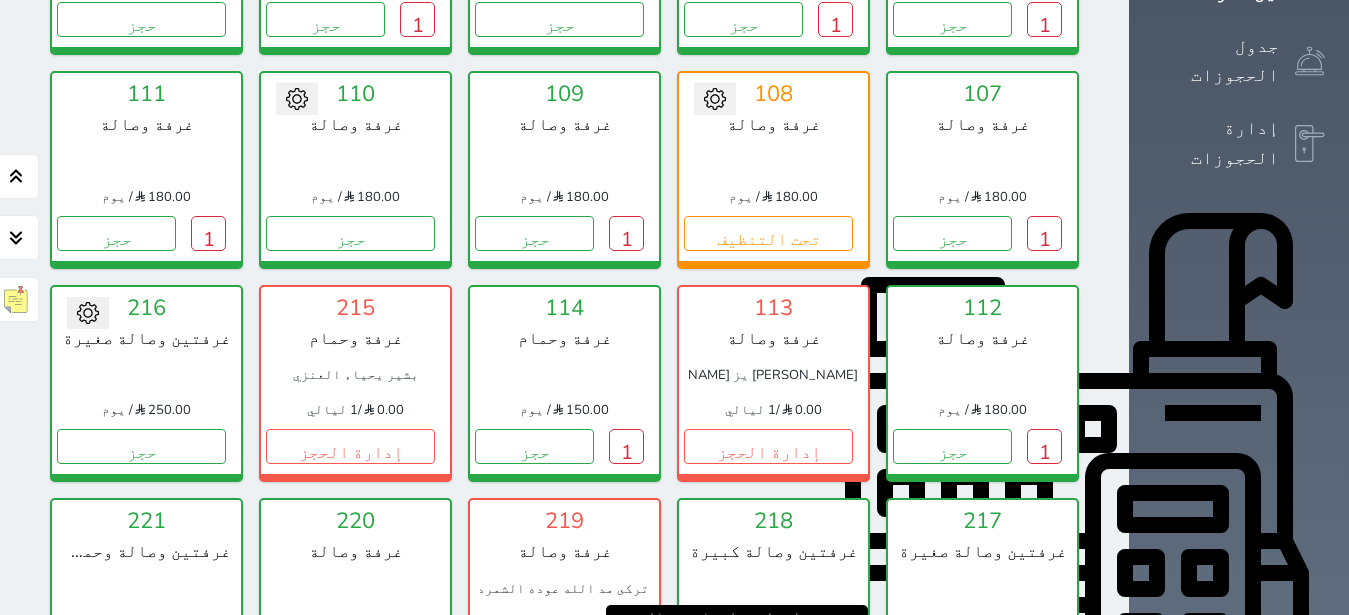click on "1" at bounding box center [835, 660] 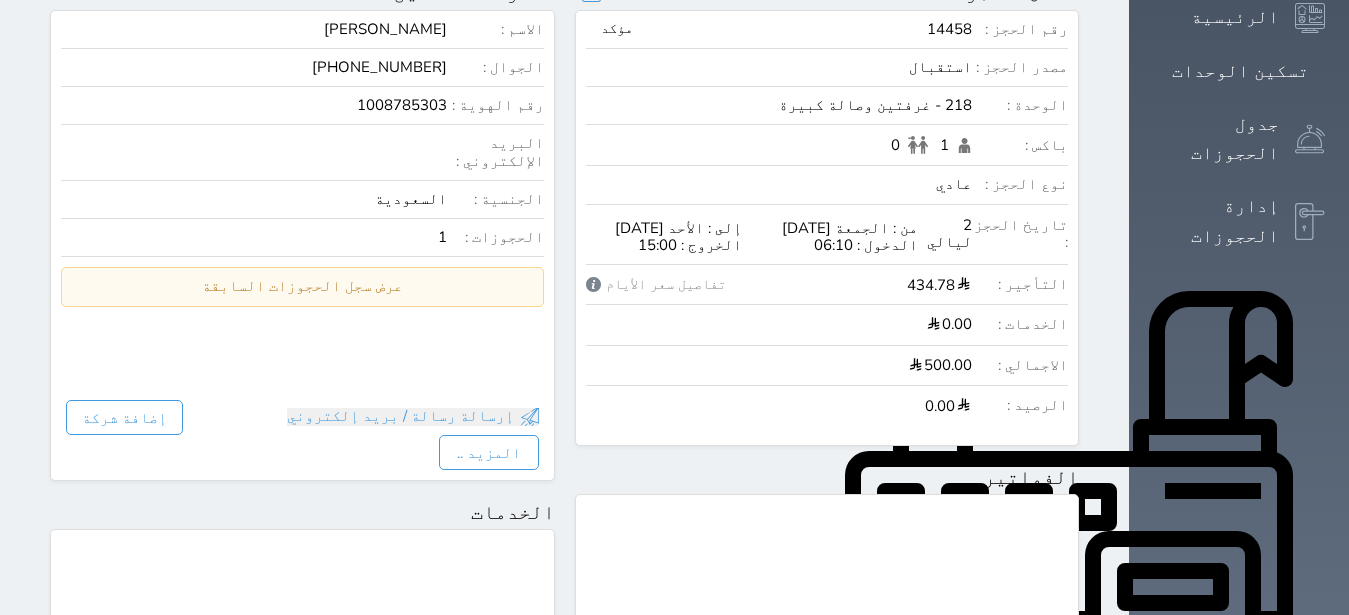 scroll, scrollTop: 0, scrollLeft: 0, axis: both 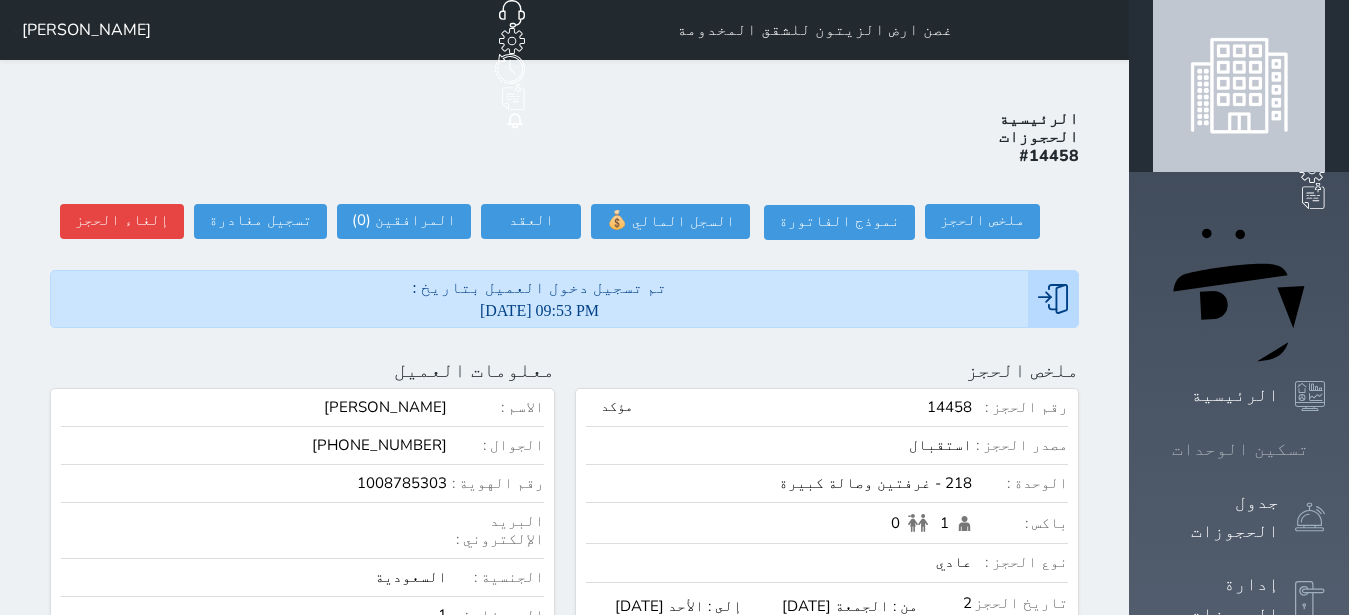 click 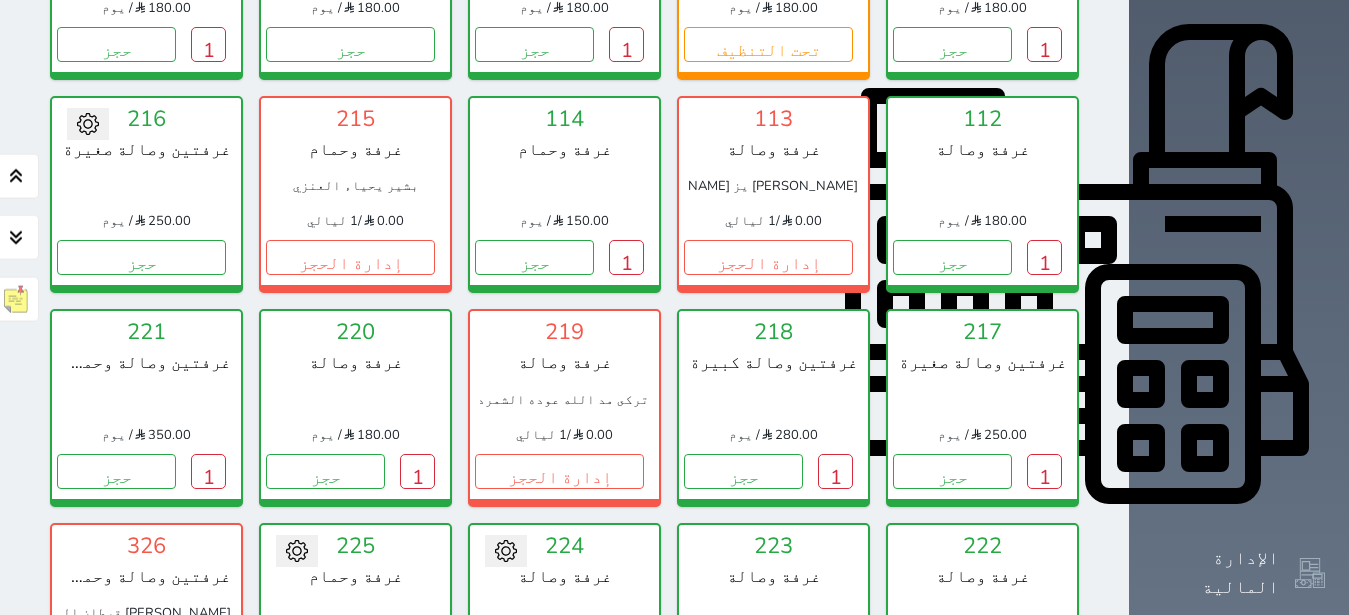 scroll, scrollTop: 708, scrollLeft: 0, axis: vertical 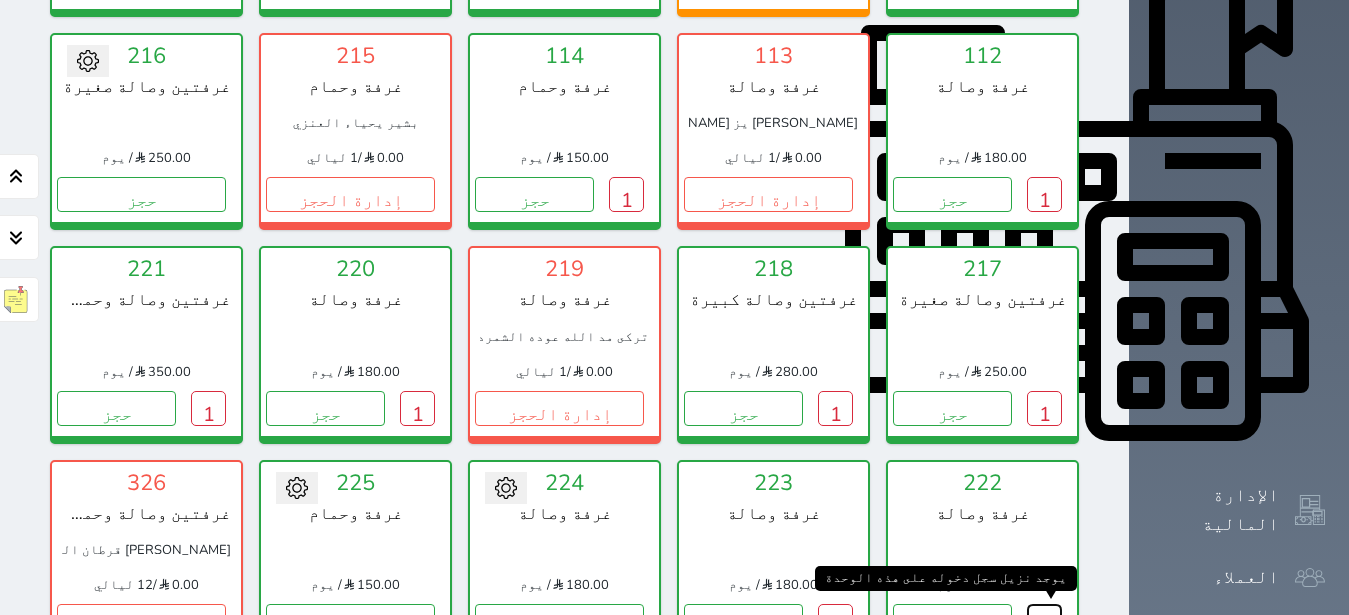 click on "1" at bounding box center (1044, 621) 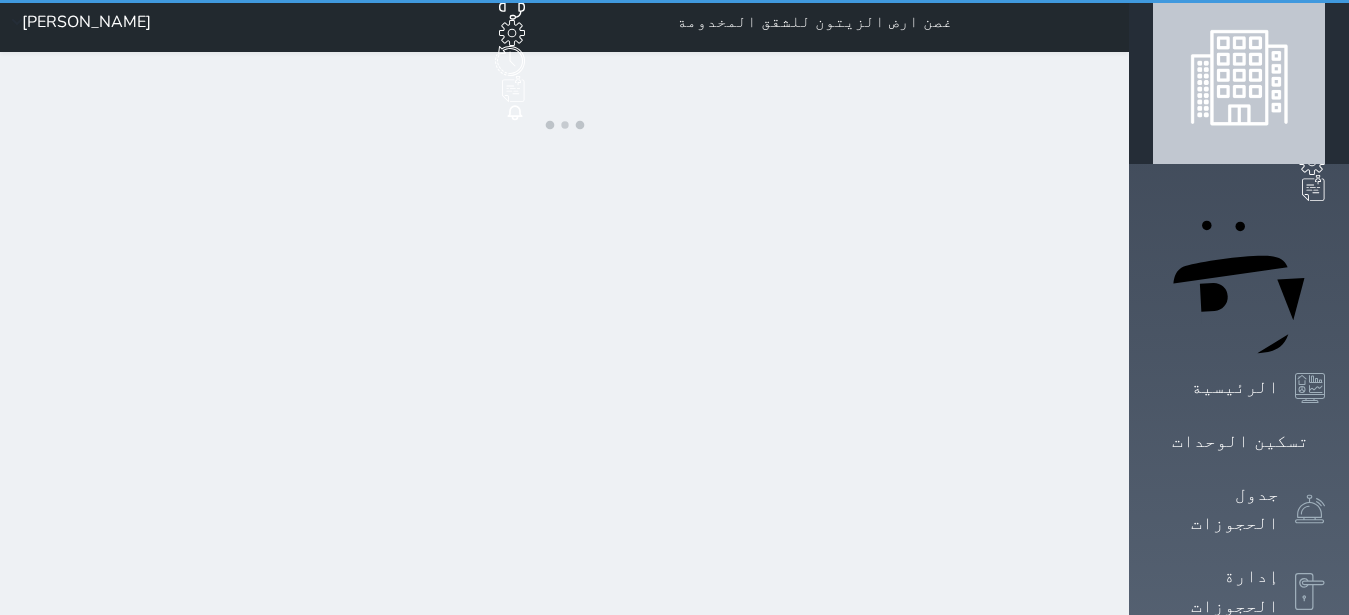 scroll, scrollTop: 0, scrollLeft: 0, axis: both 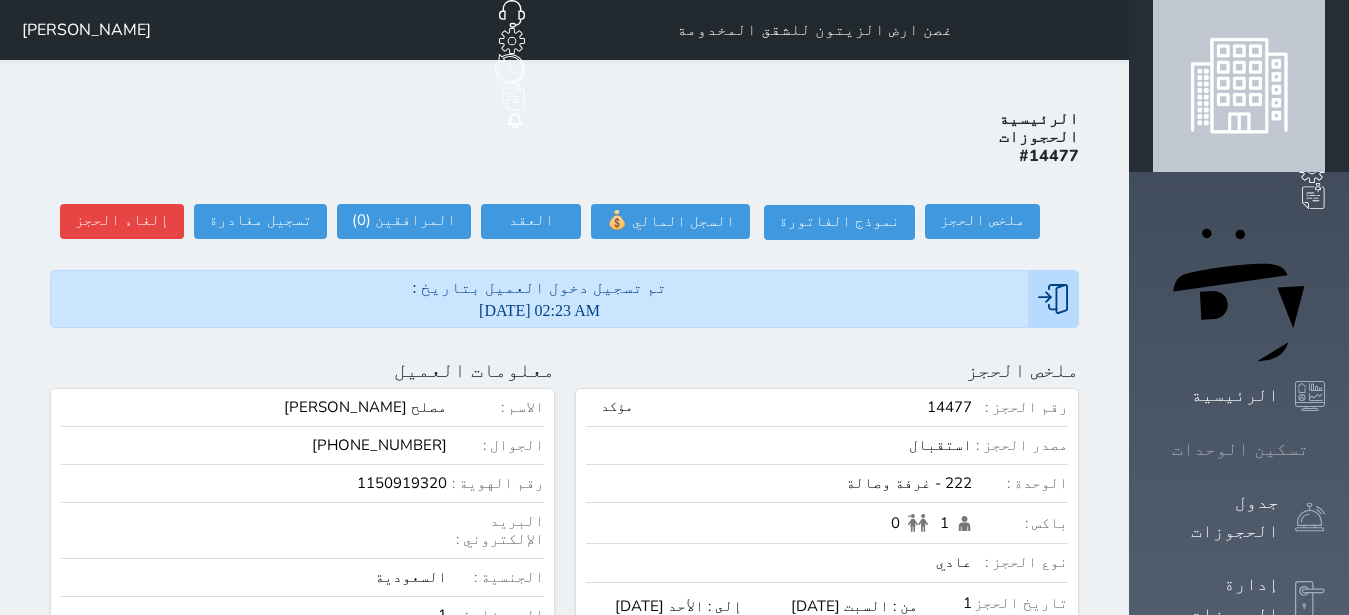 click 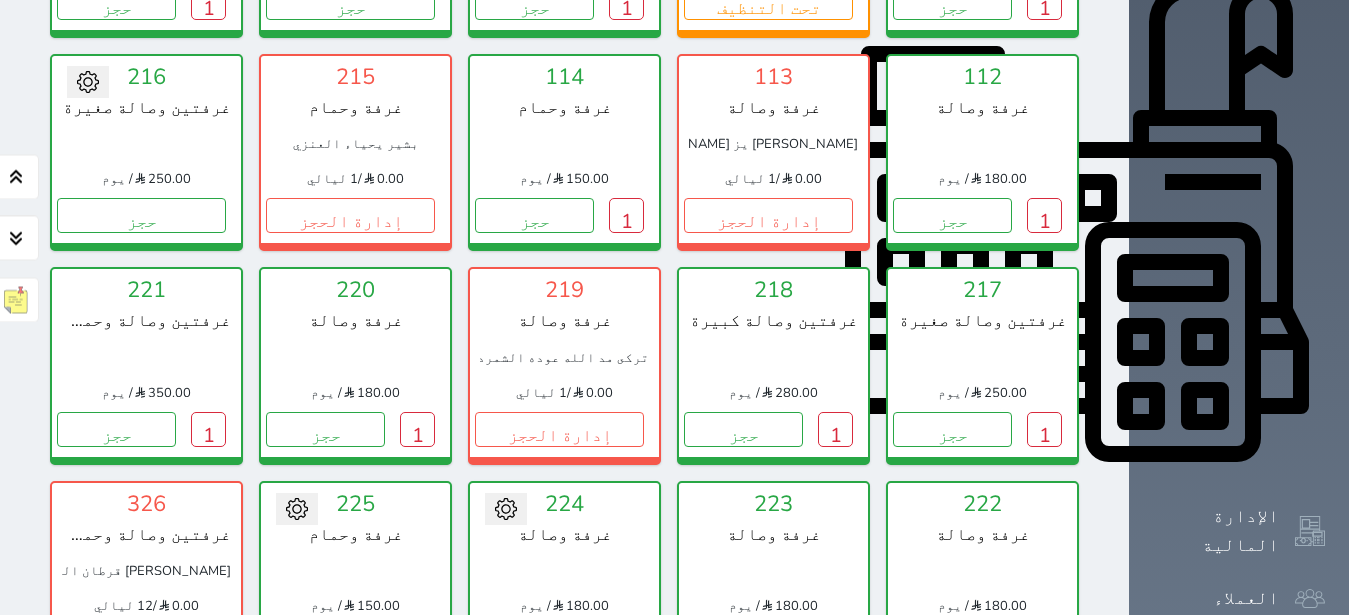 scroll, scrollTop: 708, scrollLeft: 0, axis: vertical 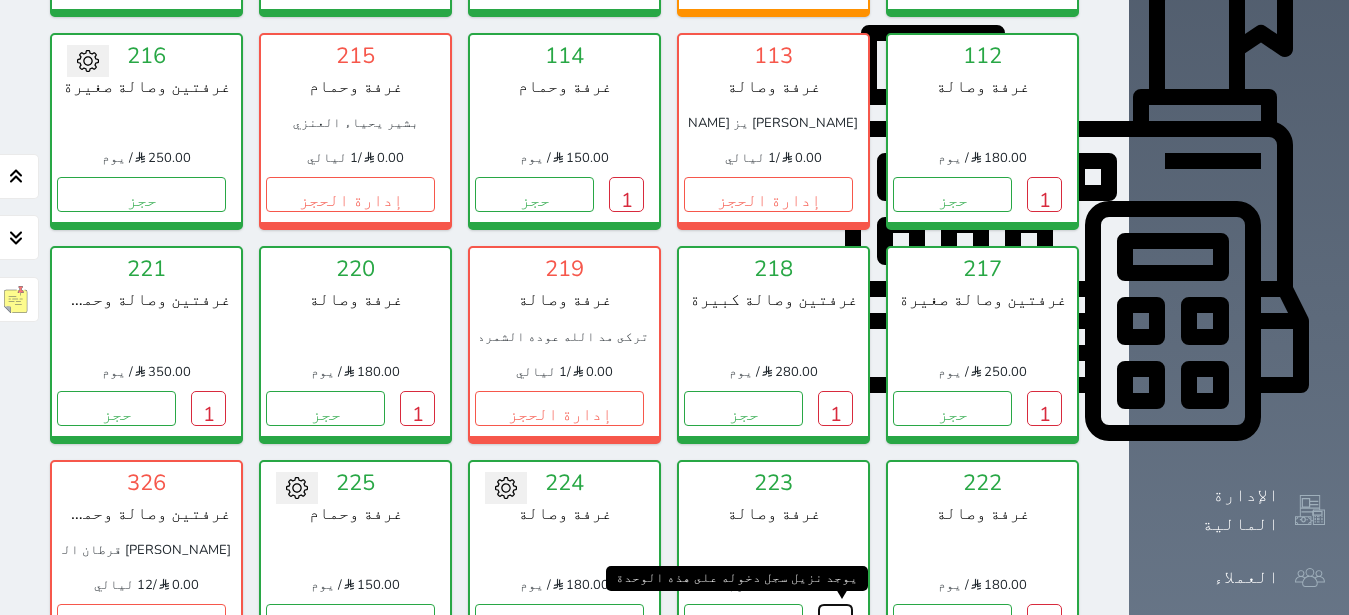 click on "1" at bounding box center [835, 621] 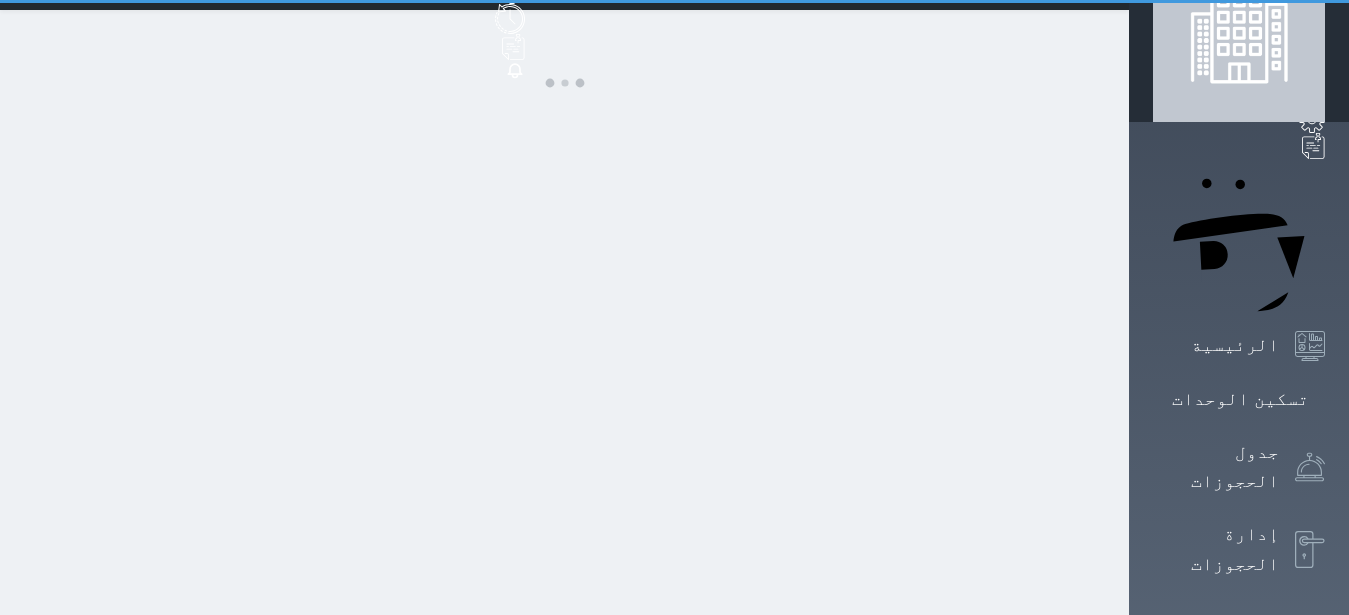 scroll, scrollTop: 0, scrollLeft: 0, axis: both 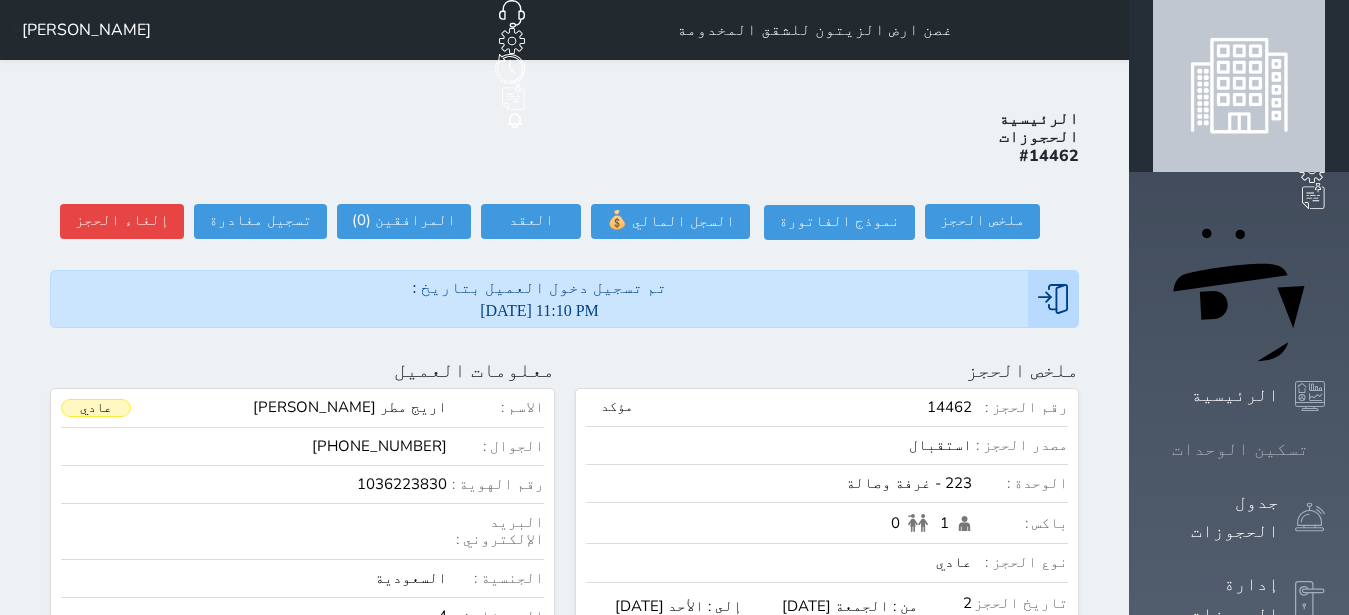 click at bounding box center (1325, 449) 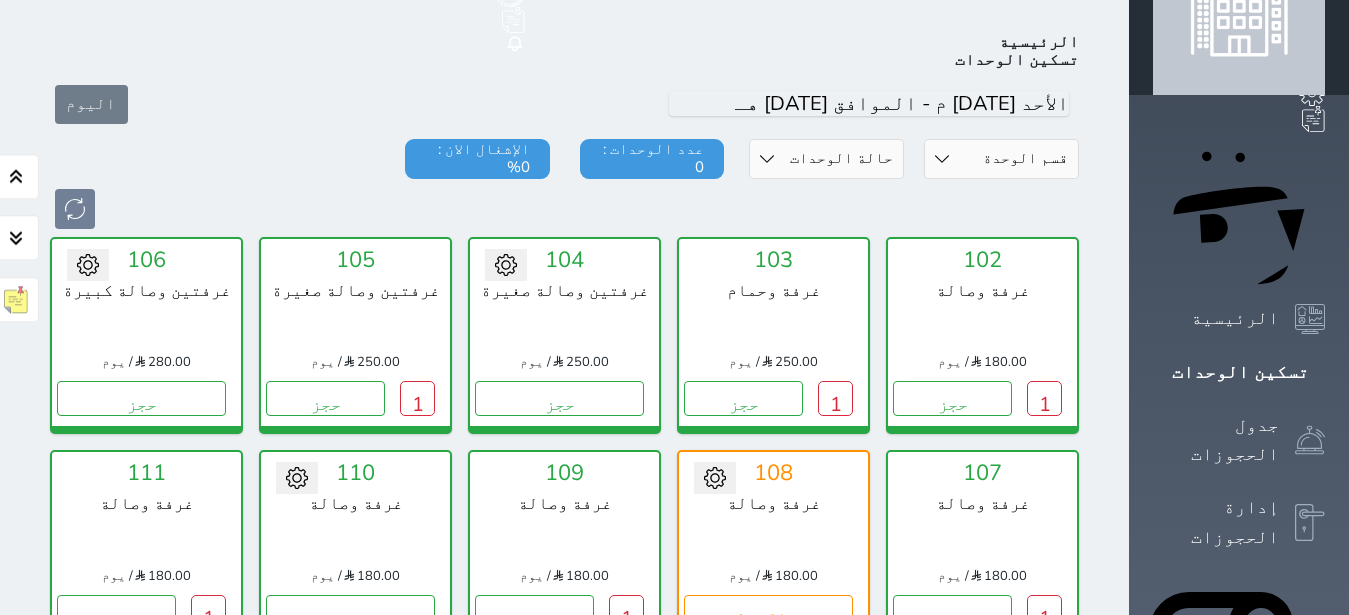 scroll, scrollTop: 78, scrollLeft: 0, axis: vertical 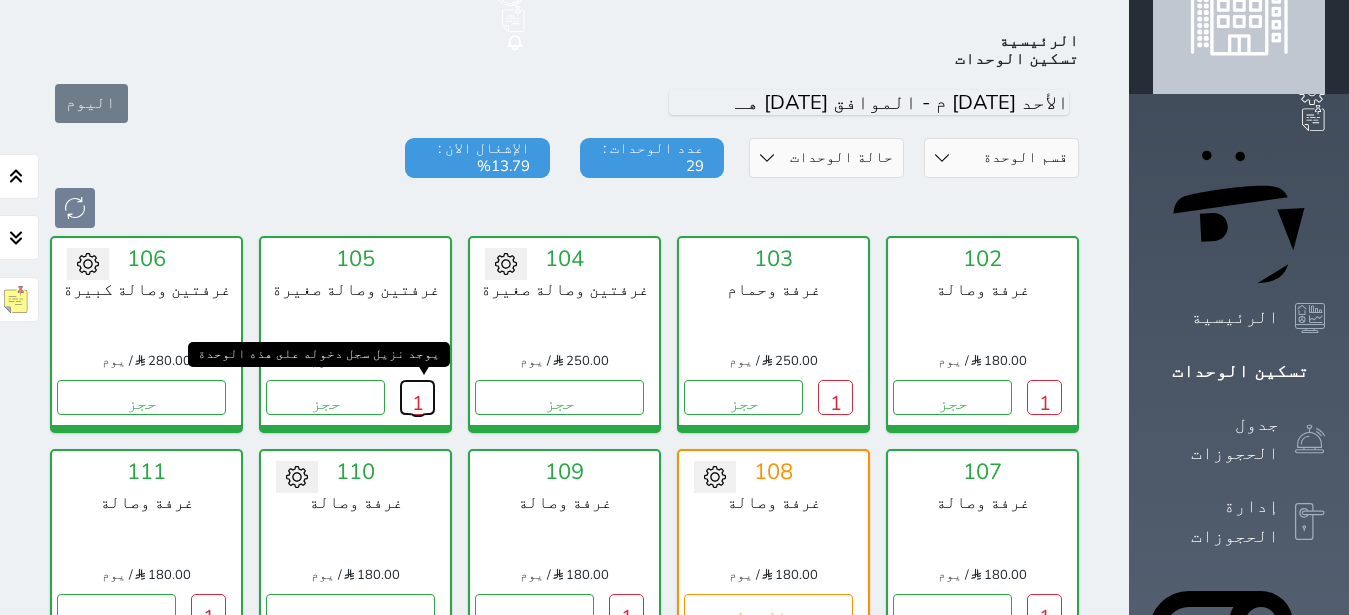 click on "1" at bounding box center (417, 397) 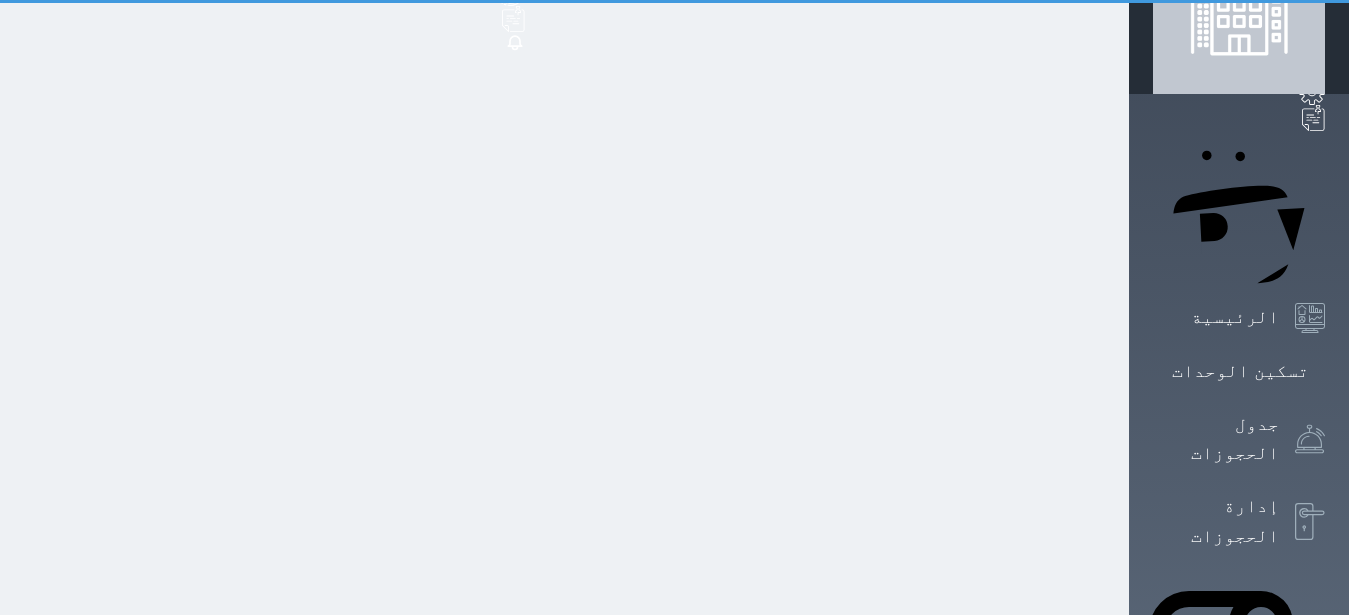 scroll, scrollTop: 0, scrollLeft: 0, axis: both 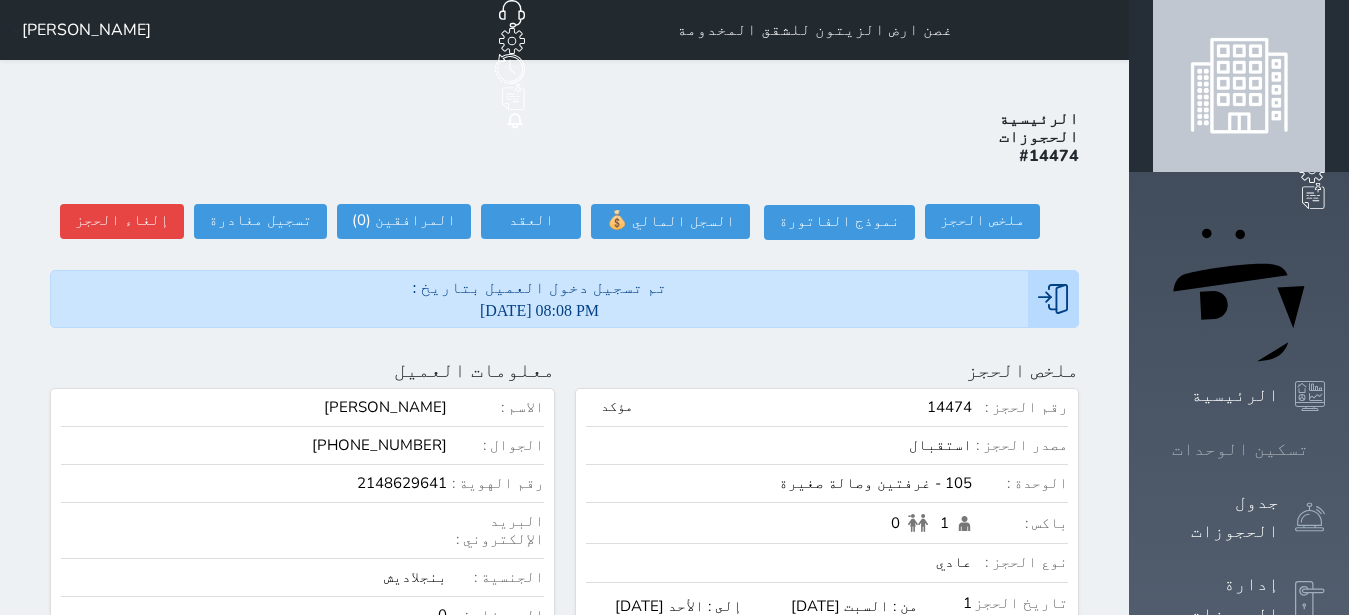 click on "تسكين الوحدات" at bounding box center (1239, 449) 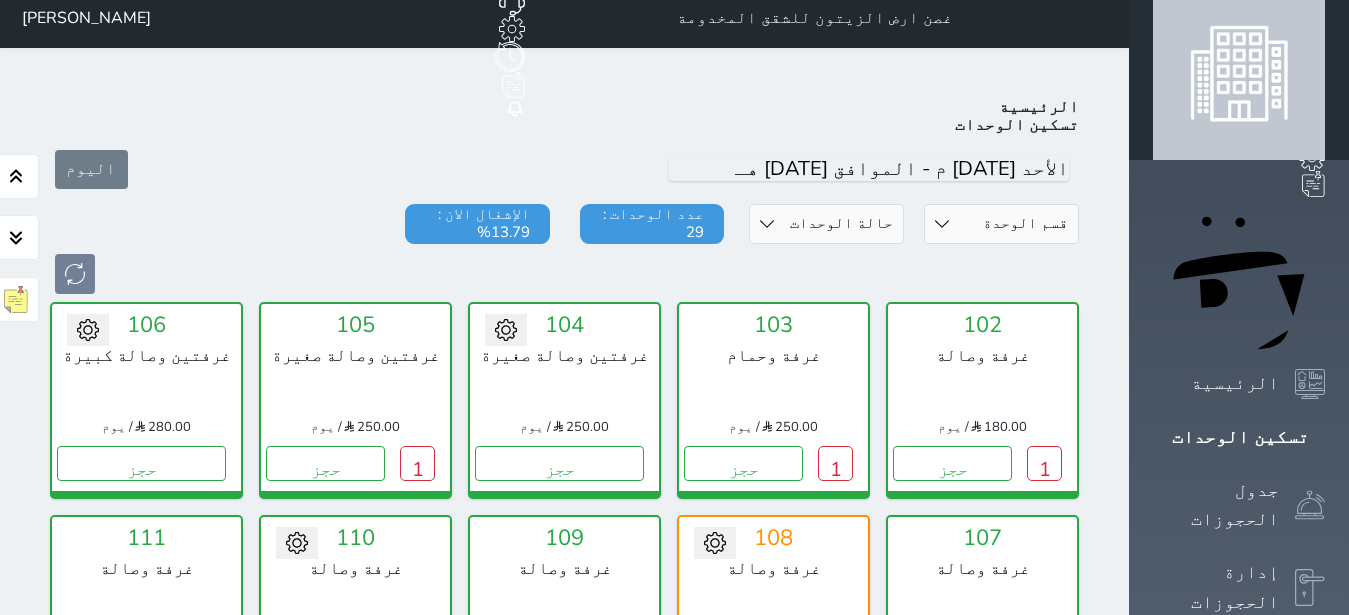 scroll, scrollTop: 264, scrollLeft: 0, axis: vertical 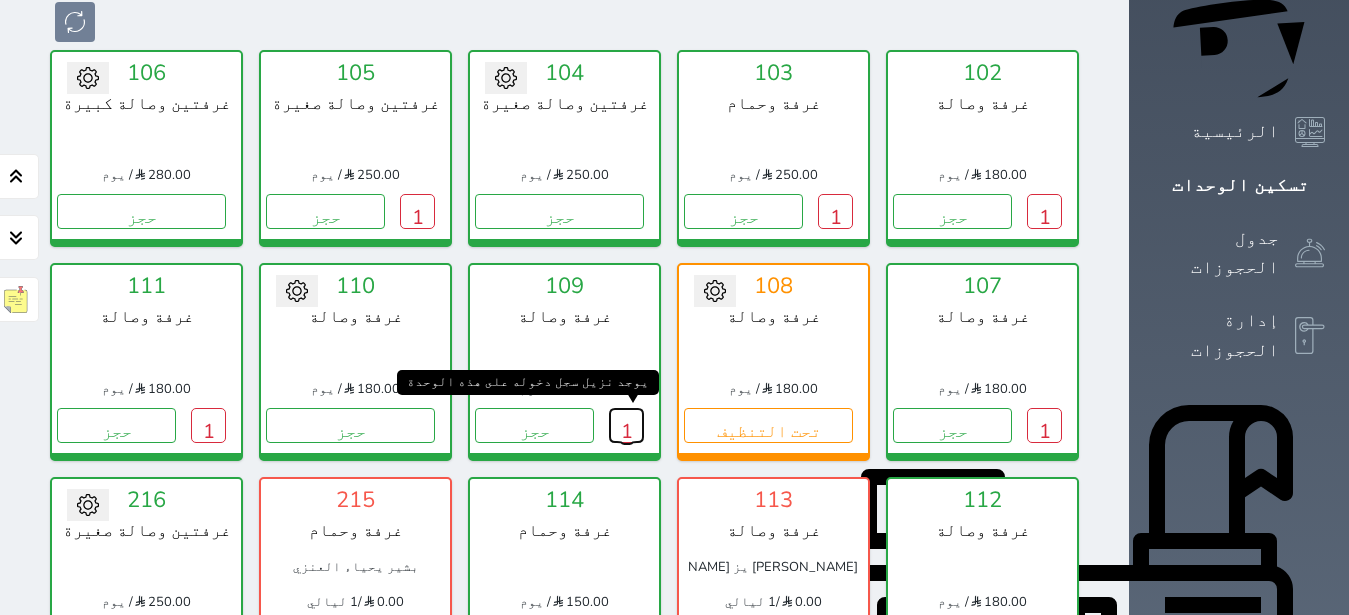 click on "1" at bounding box center [626, 425] 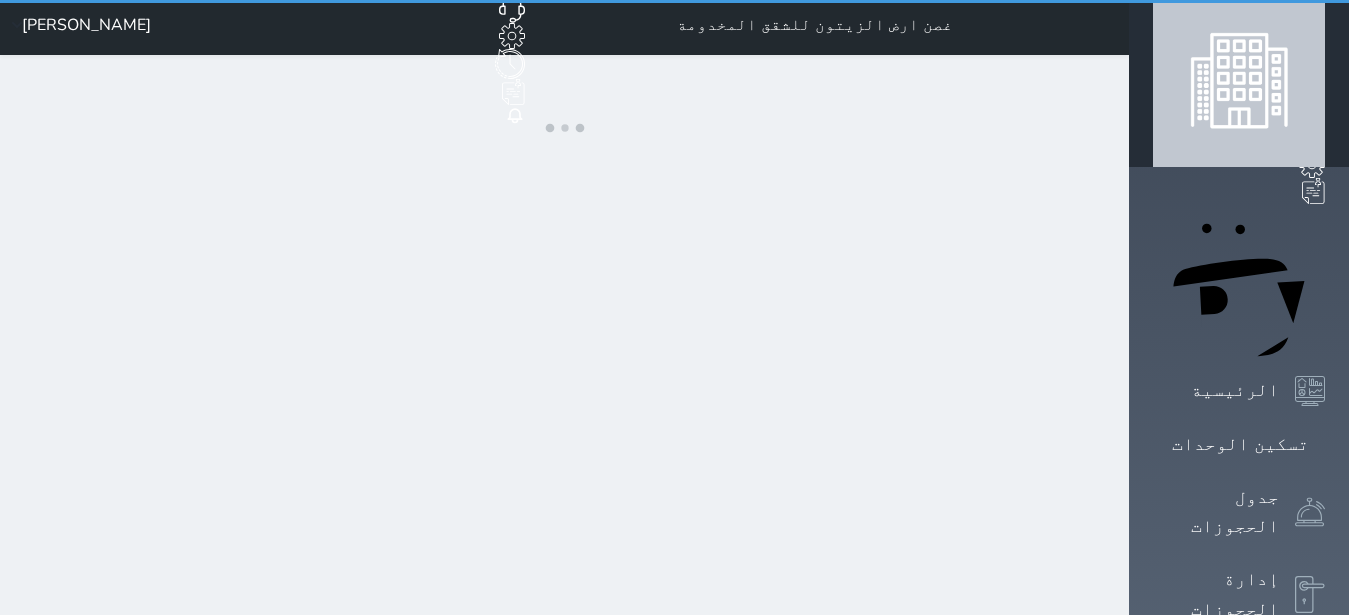 scroll, scrollTop: 0, scrollLeft: 0, axis: both 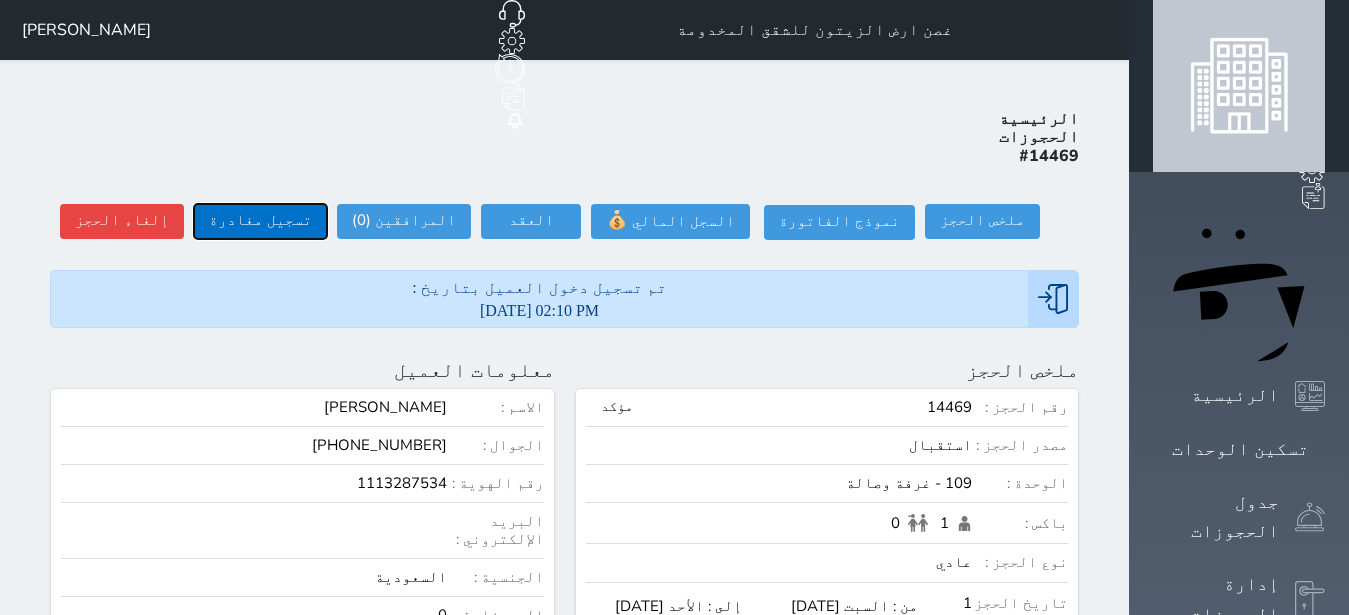 click on "تسجيل مغادرة" at bounding box center (260, 221) 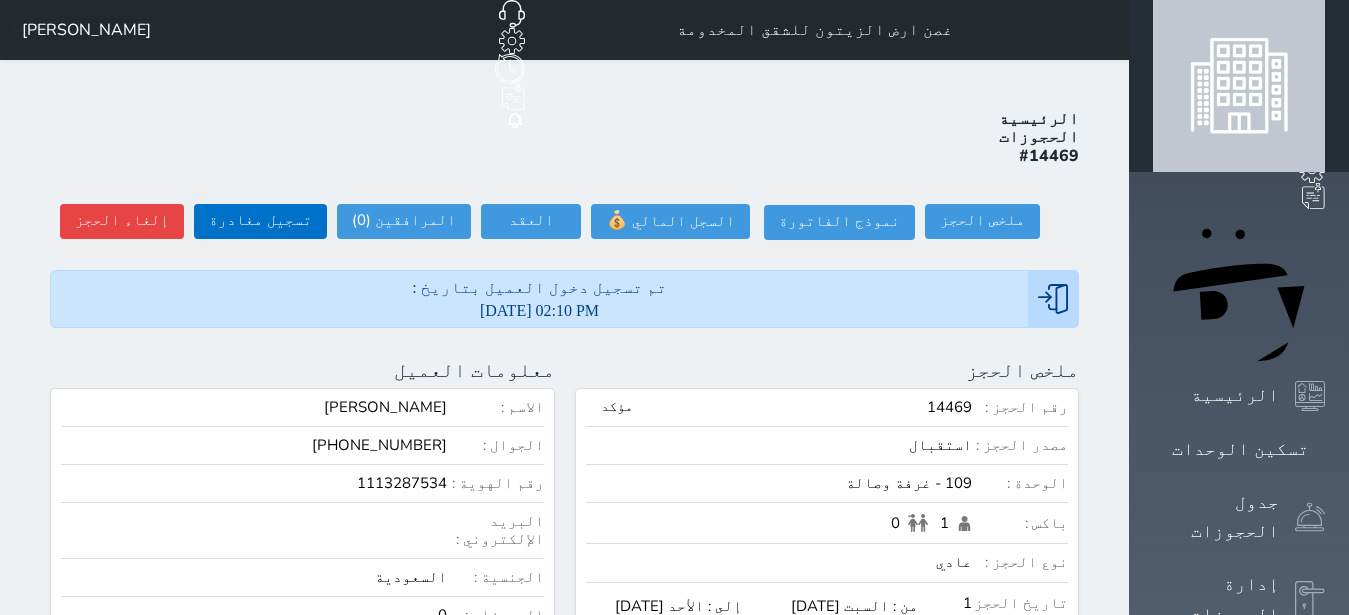 click on "تسجيل مغادرة                       وقت تسجيل المغادرة    15:18
تسجيل مغادرة" at bounding box center (0, 0) 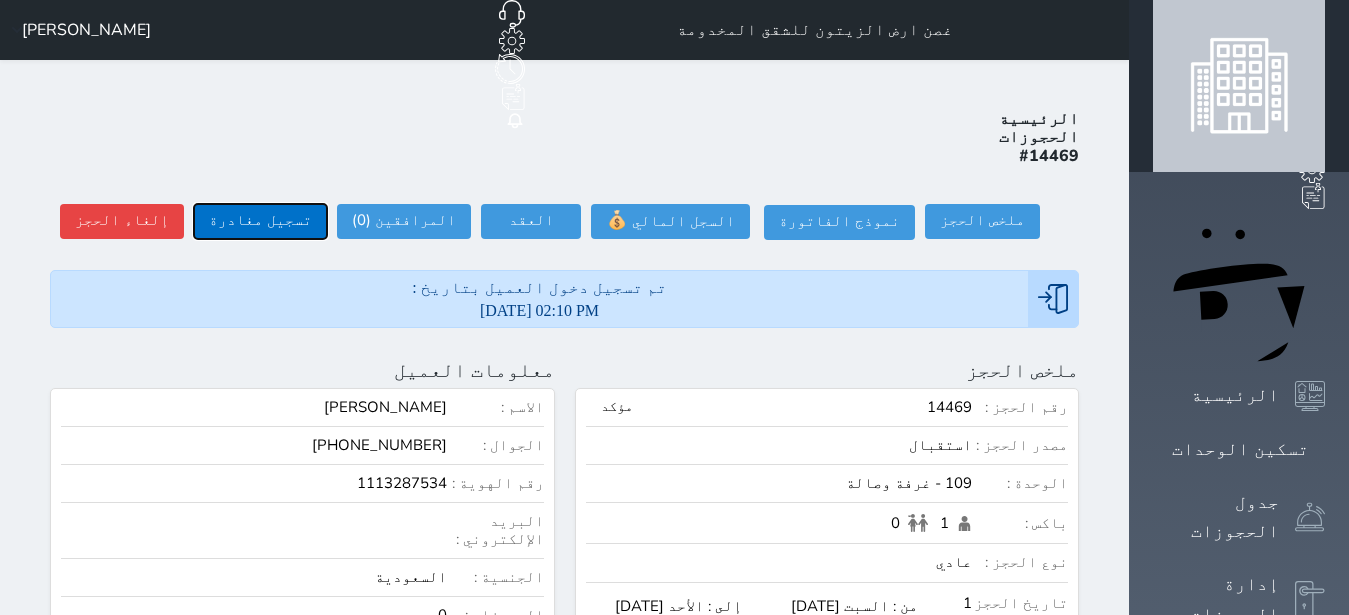 click on "تسجيل مغادرة" at bounding box center (260, 221) 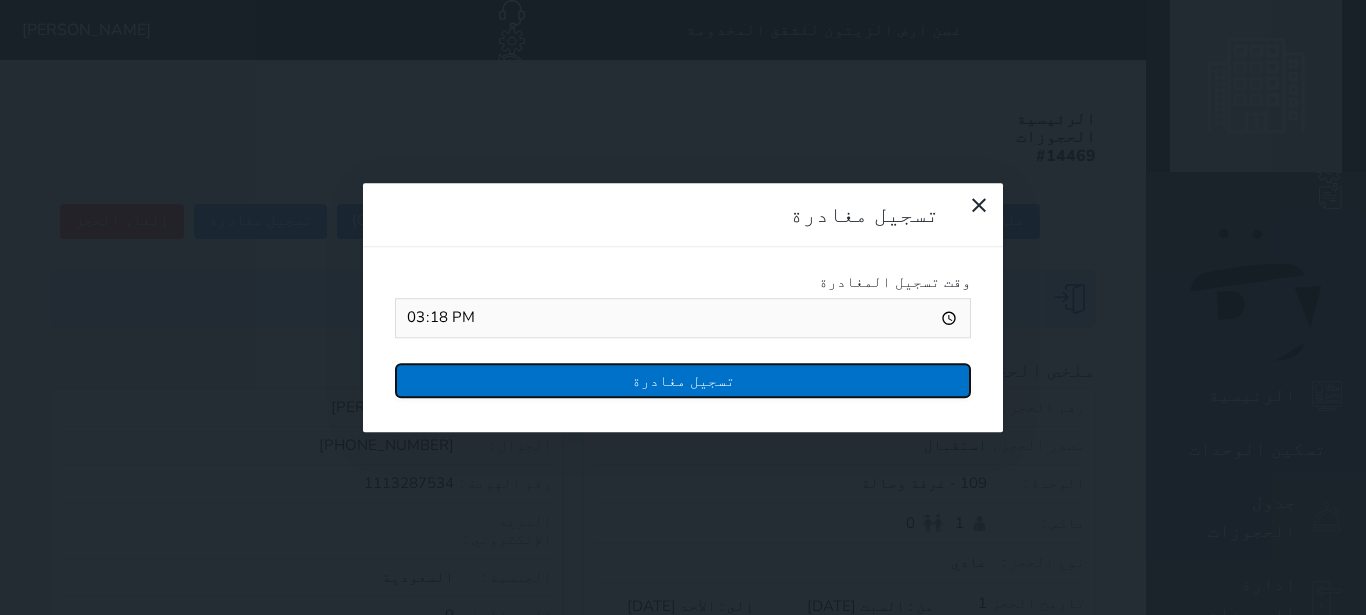 click on "تسجيل مغادرة" at bounding box center [683, 380] 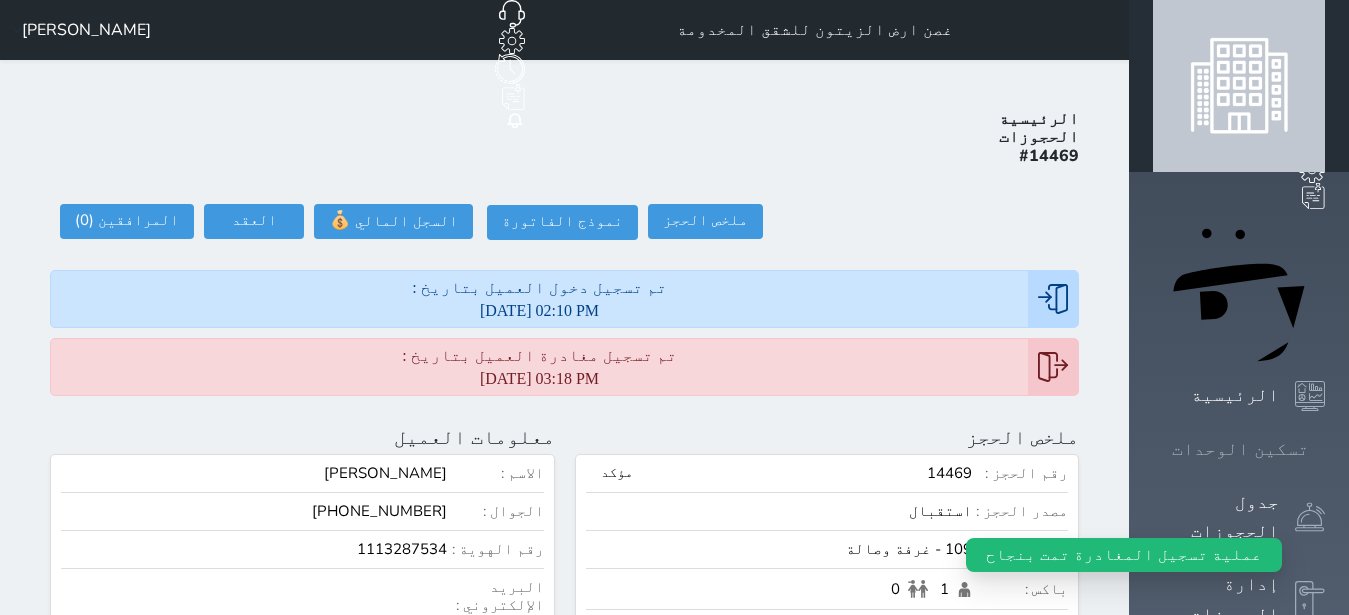 click on "تسكين الوحدات" at bounding box center (1240, 449) 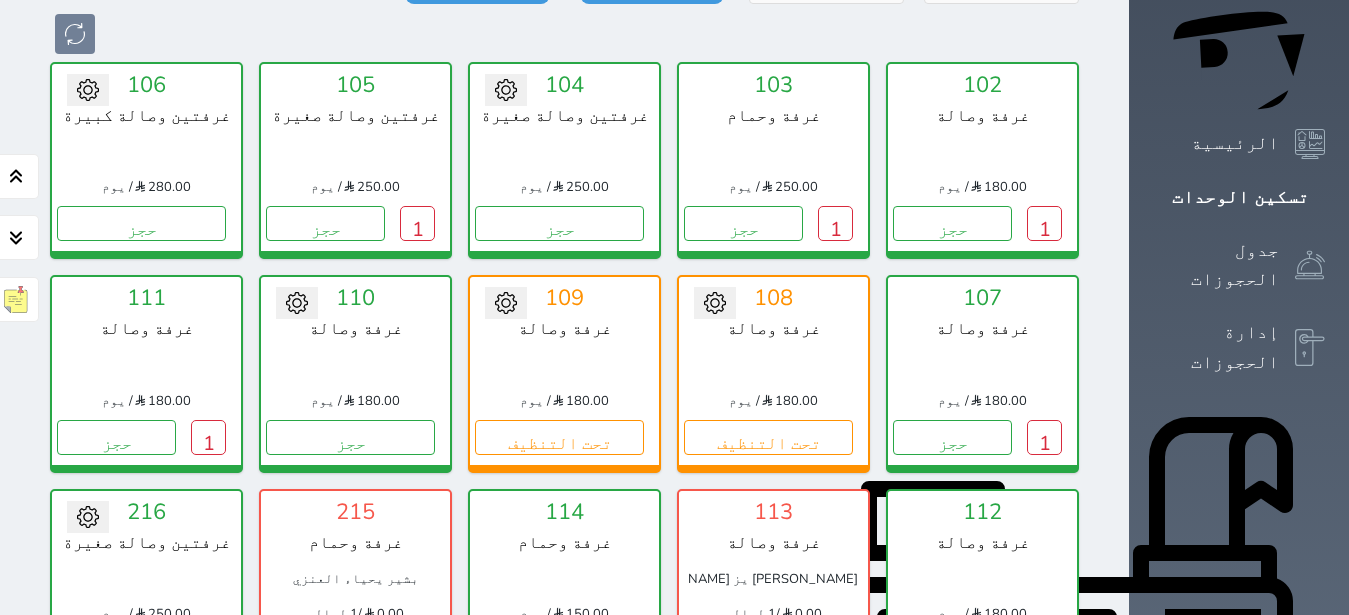scroll, scrollTop: 825, scrollLeft: 0, axis: vertical 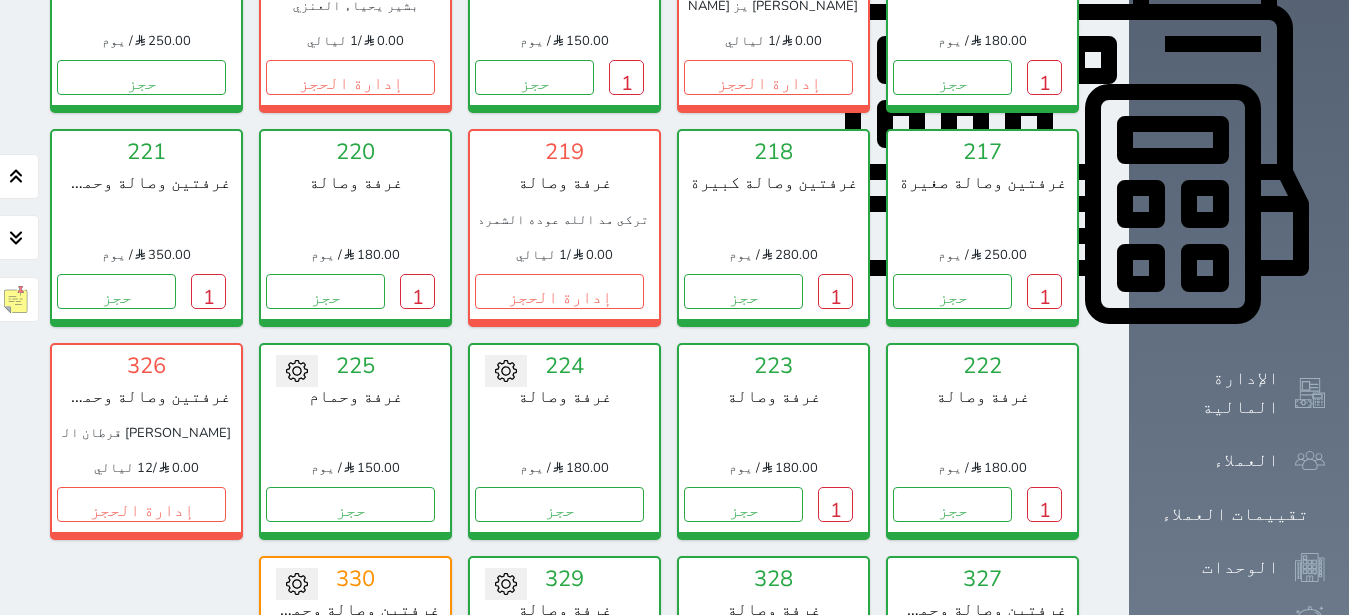 click on "تسكين الوحدات" at bounding box center [1239, -376] 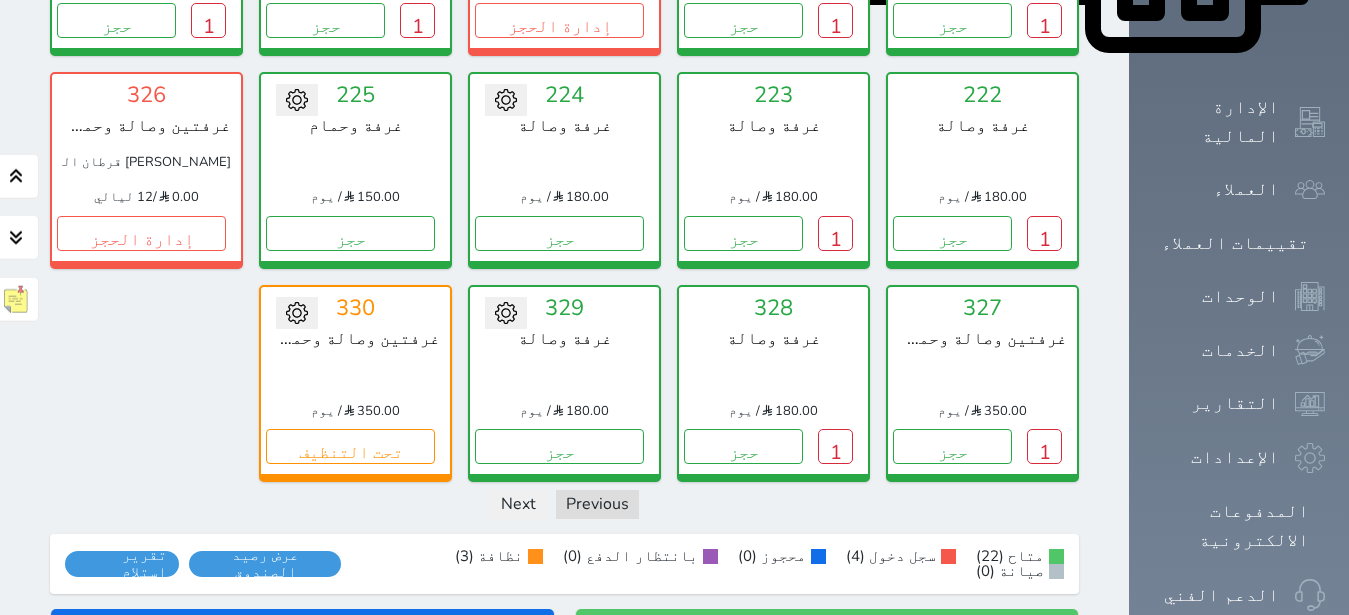 scroll, scrollTop: 1157, scrollLeft: 0, axis: vertical 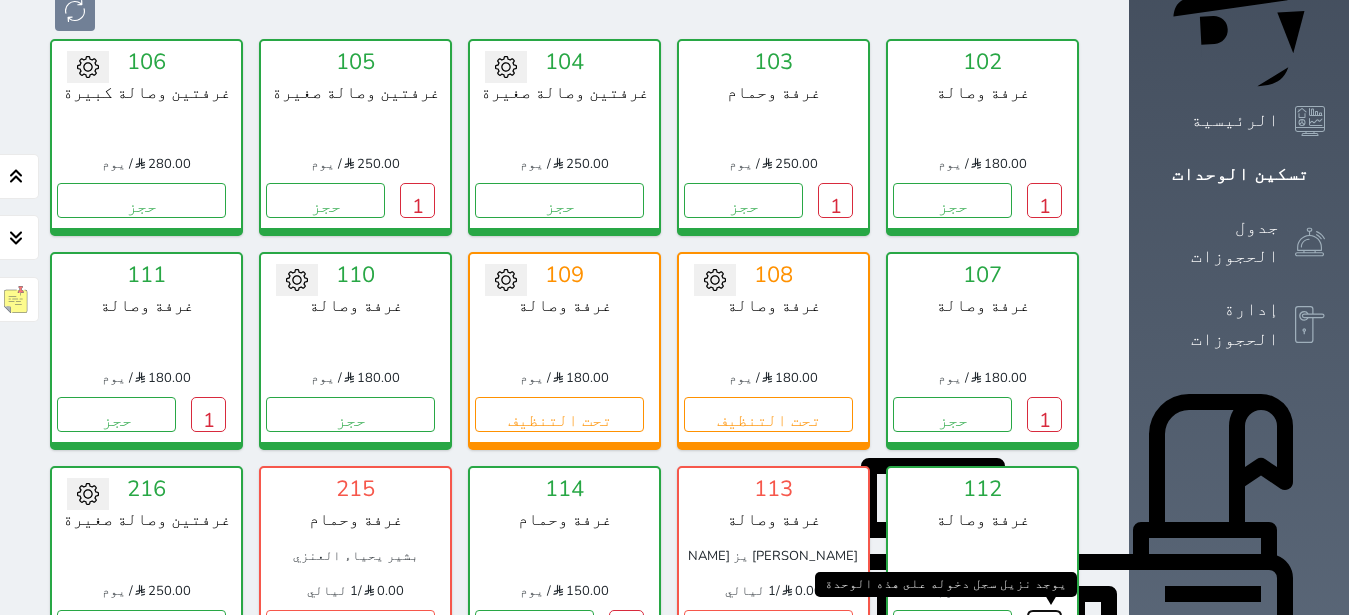 click on "1" at bounding box center [1044, 627] 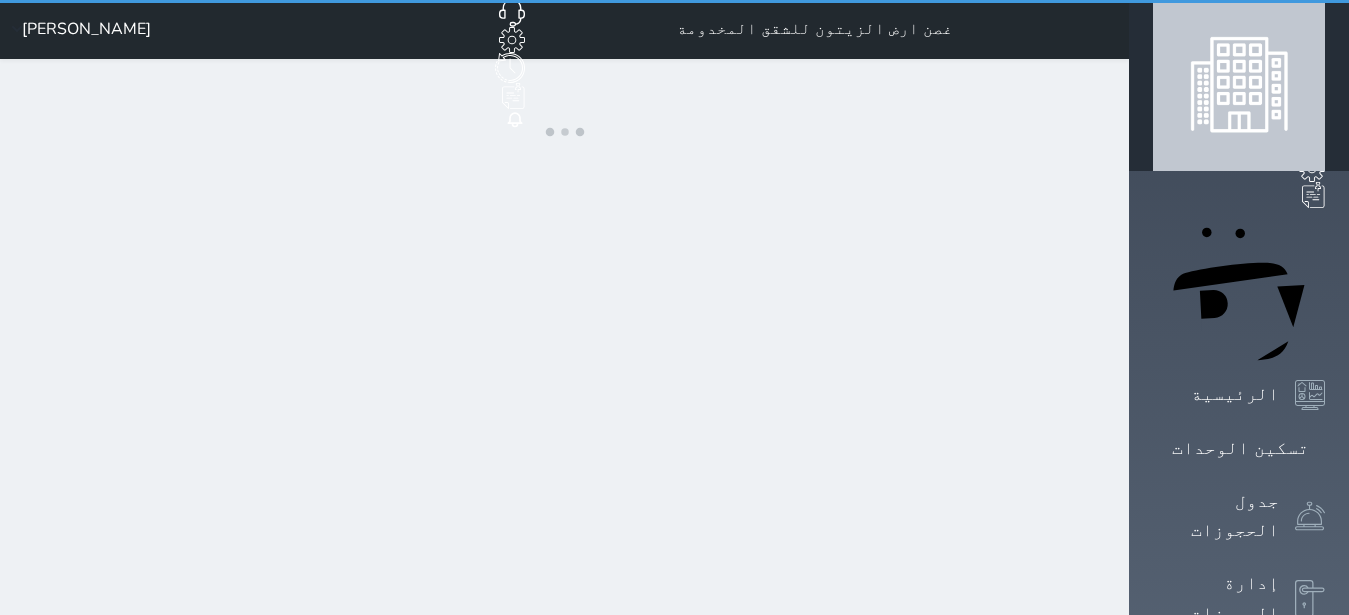 scroll, scrollTop: 0, scrollLeft: 0, axis: both 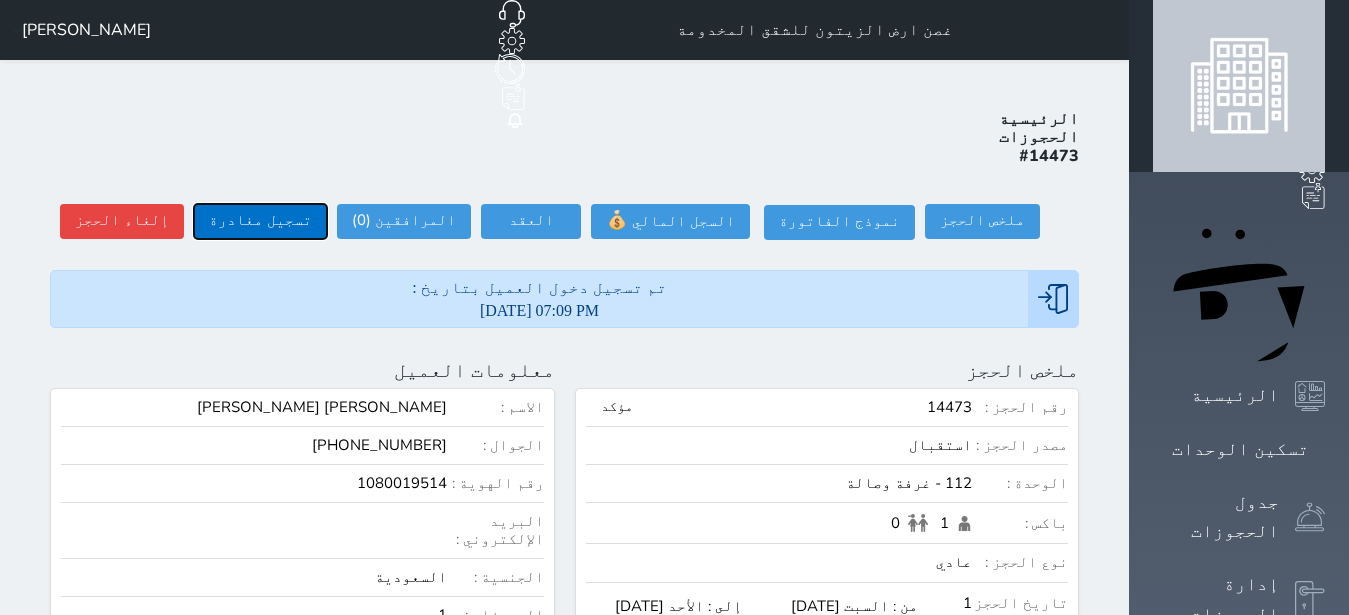 click on "تسجيل مغادرة" at bounding box center [260, 221] 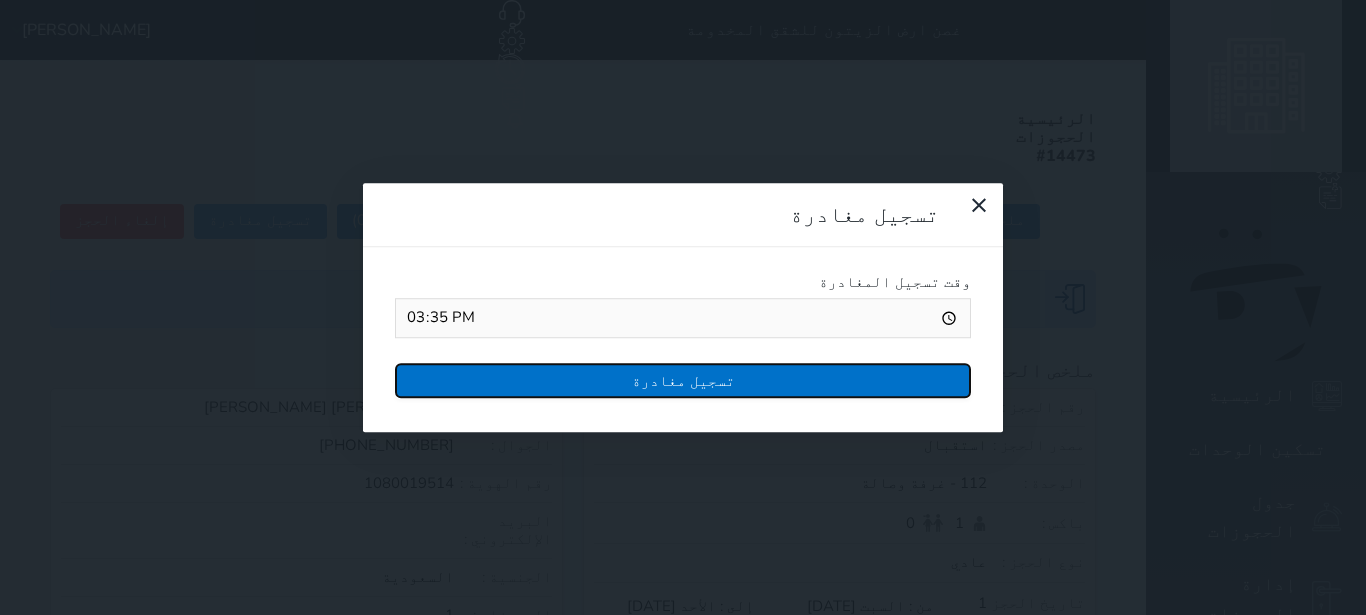 click on "تسجيل مغادرة" at bounding box center [683, 380] 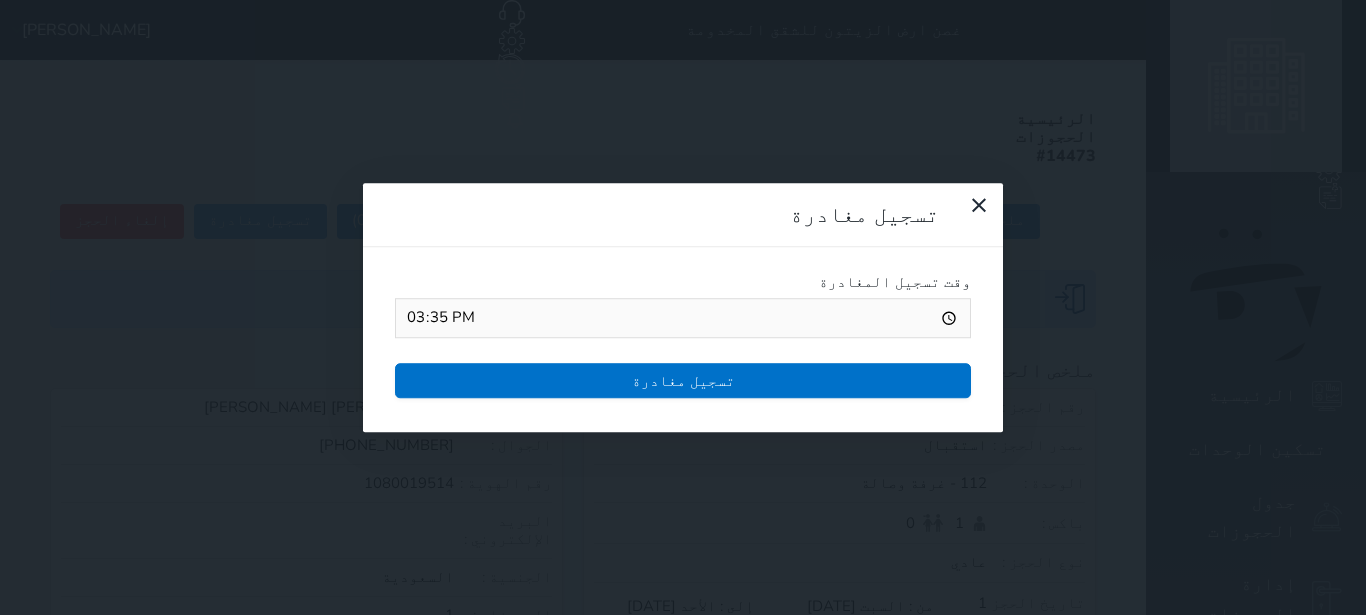 click at bounding box center [0, 0] 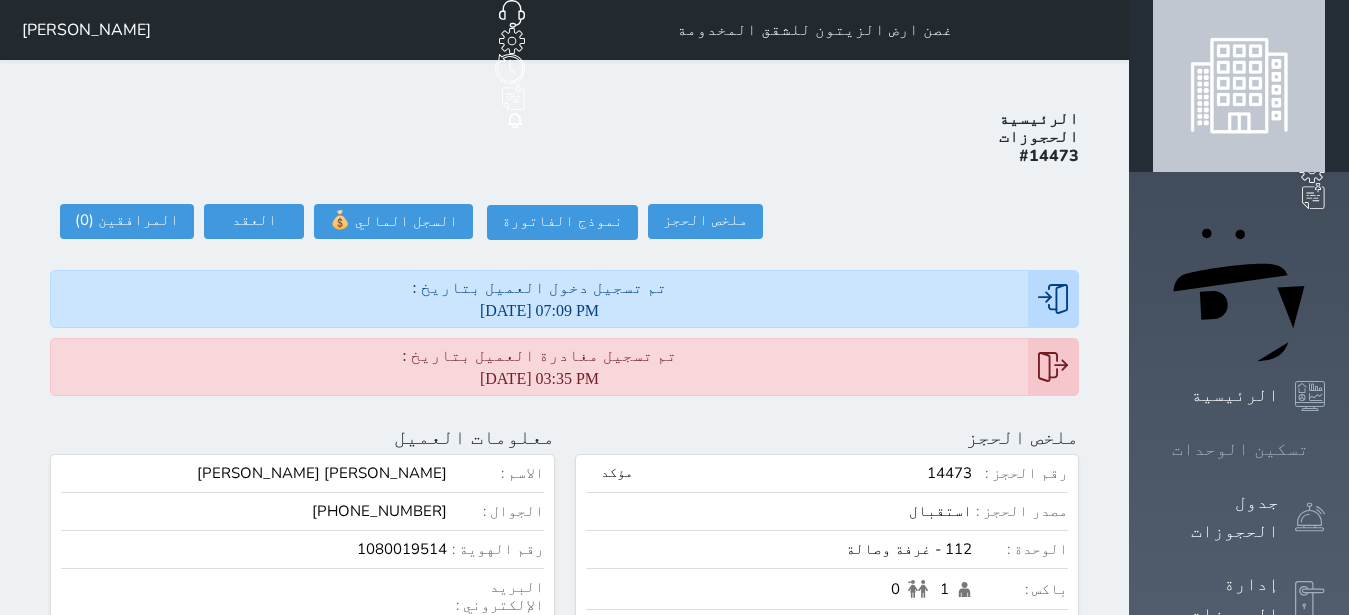 click on "تسكين الوحدات" at bounding box center [1239, 449] 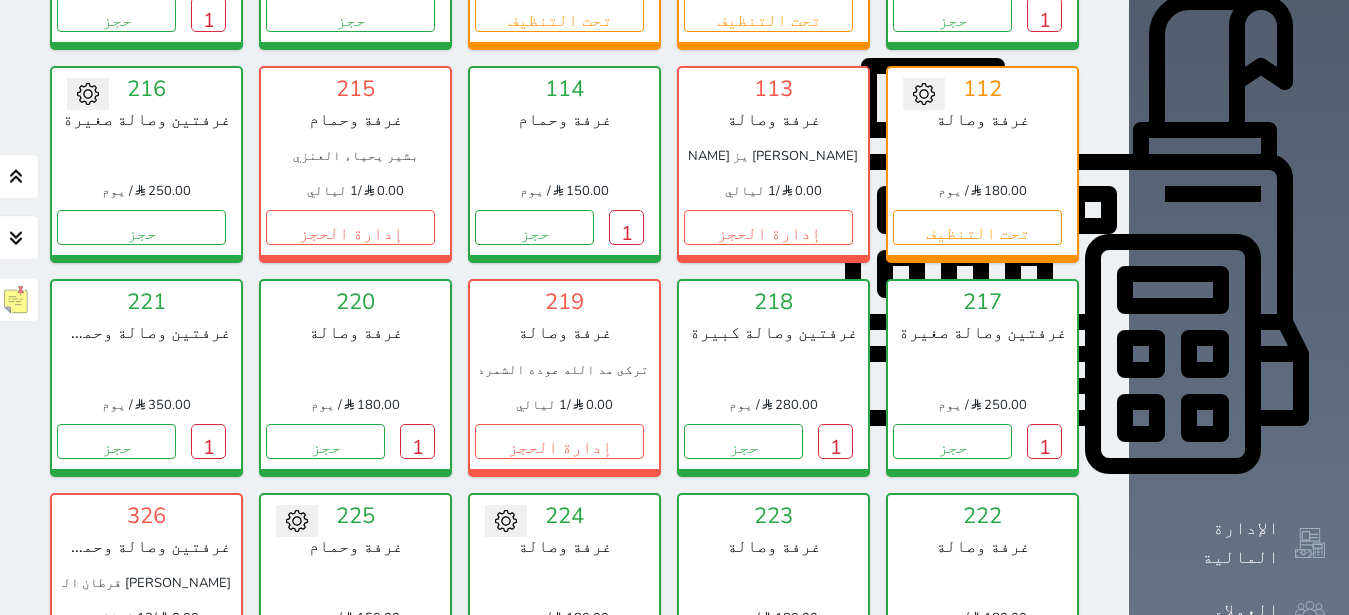 scroll, scrollTop: 708, scrollLeft: 0, axis: vertical 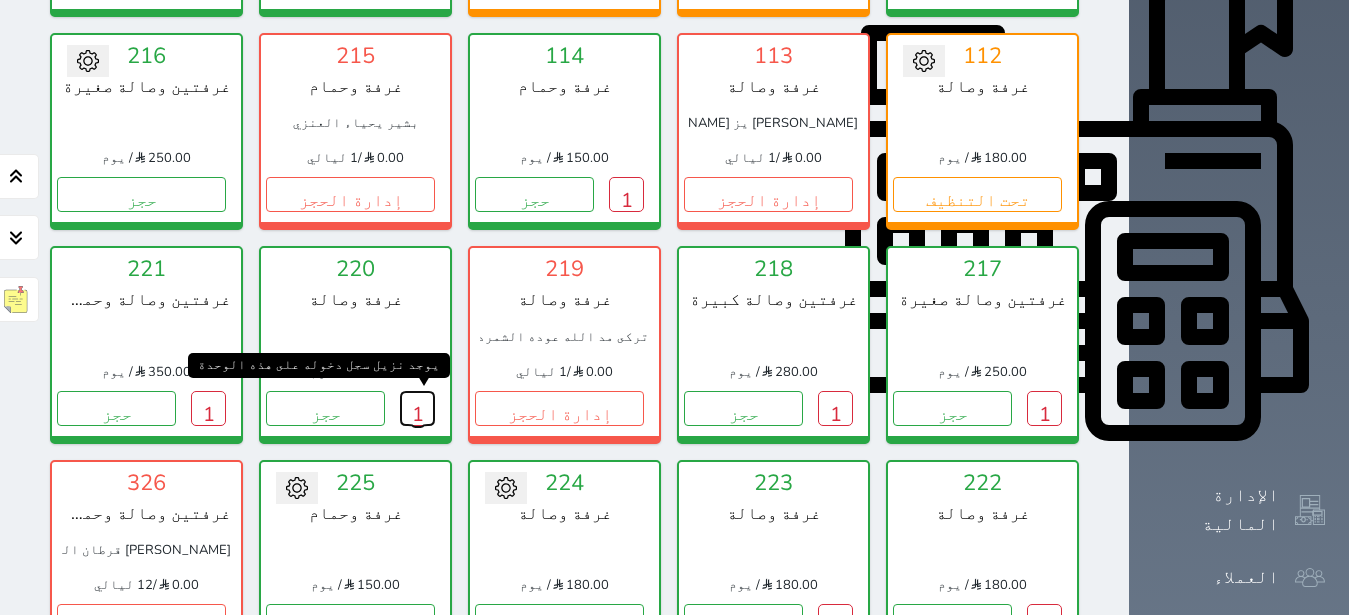 click on "1" at bounding box center [417, 408] 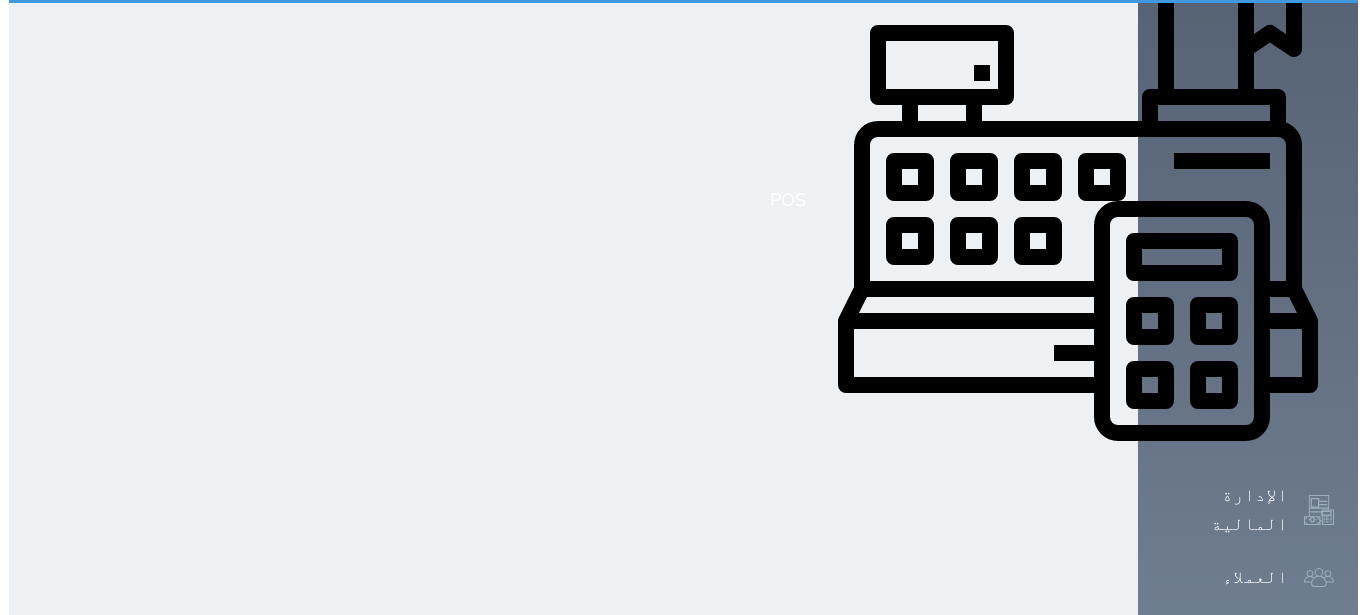 scroll, scrollTop: 0, scrollLeft: 0, axis: both 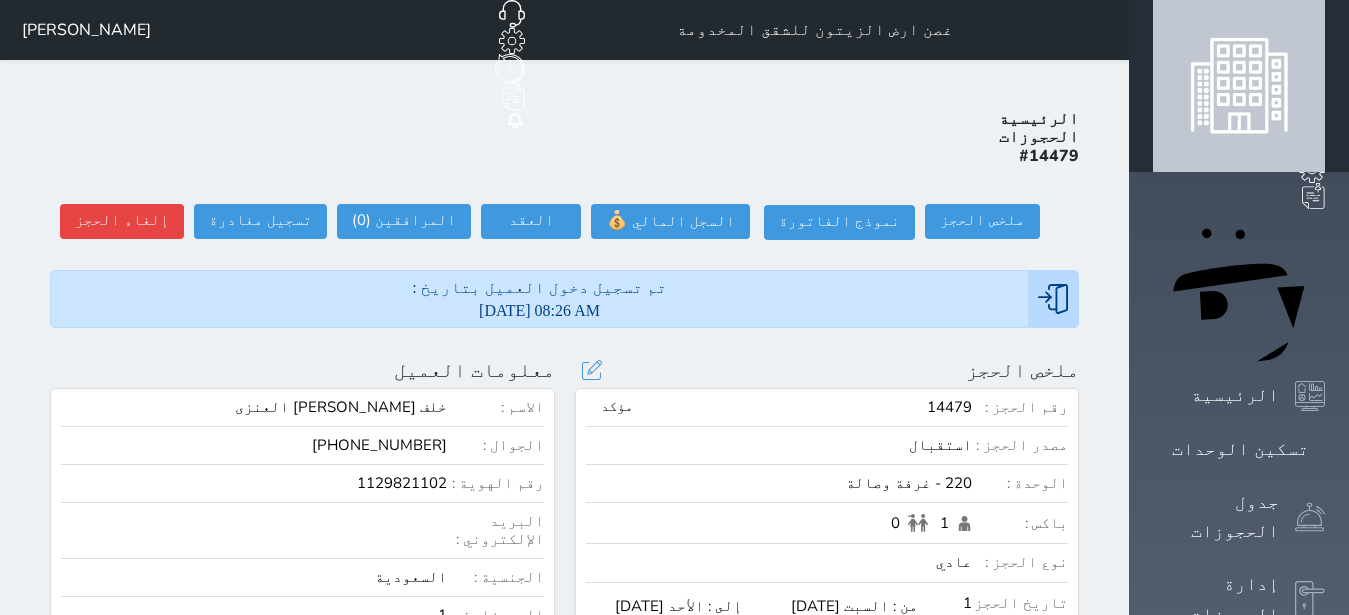 select 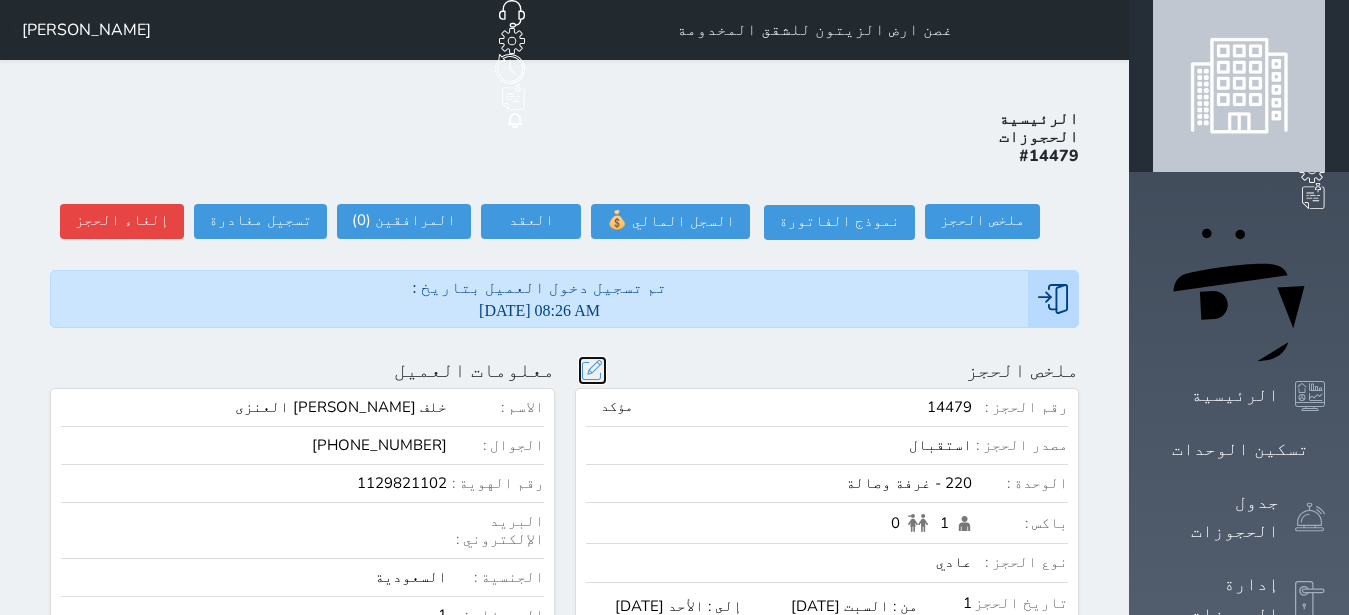 click at bounding box center [592, 370] 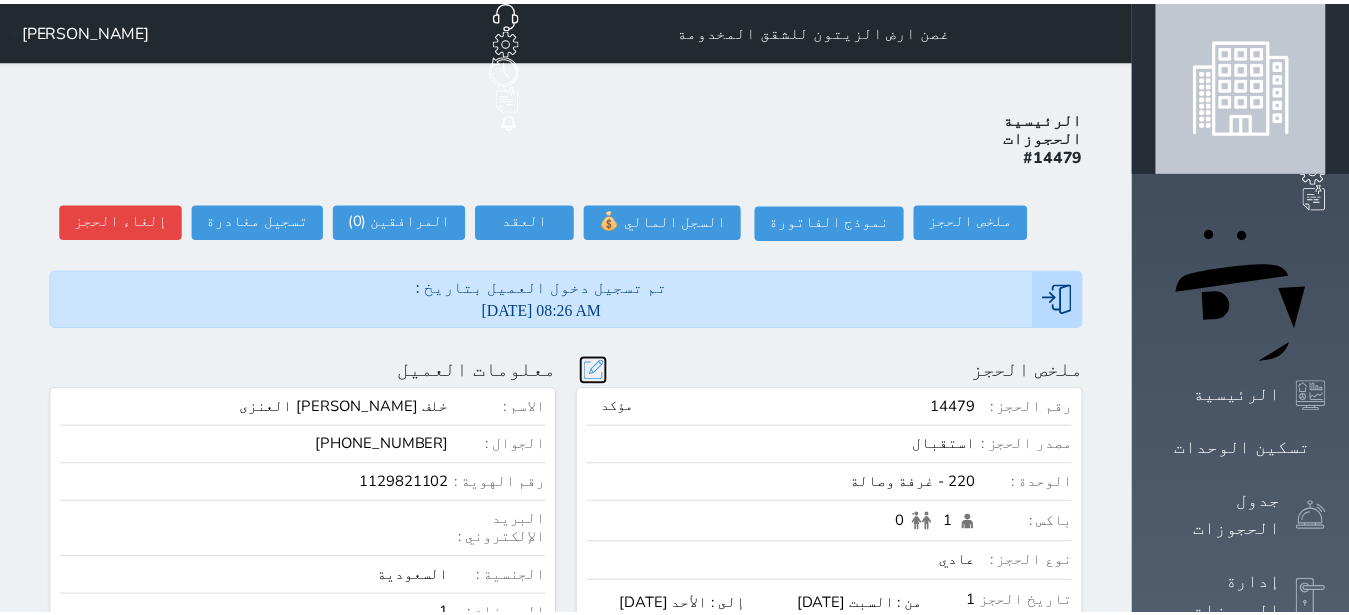 scroll, scrollTop: 45, scrollLeft: 0, axis: vertical 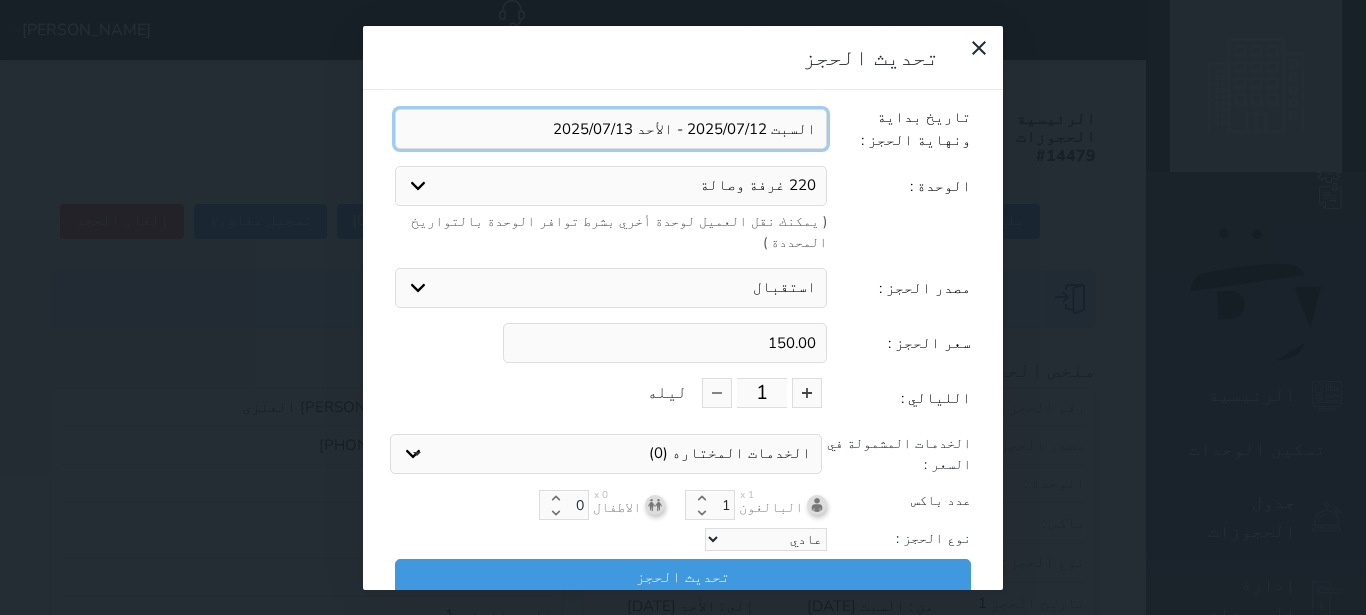 click at bounding box center (611, 129) 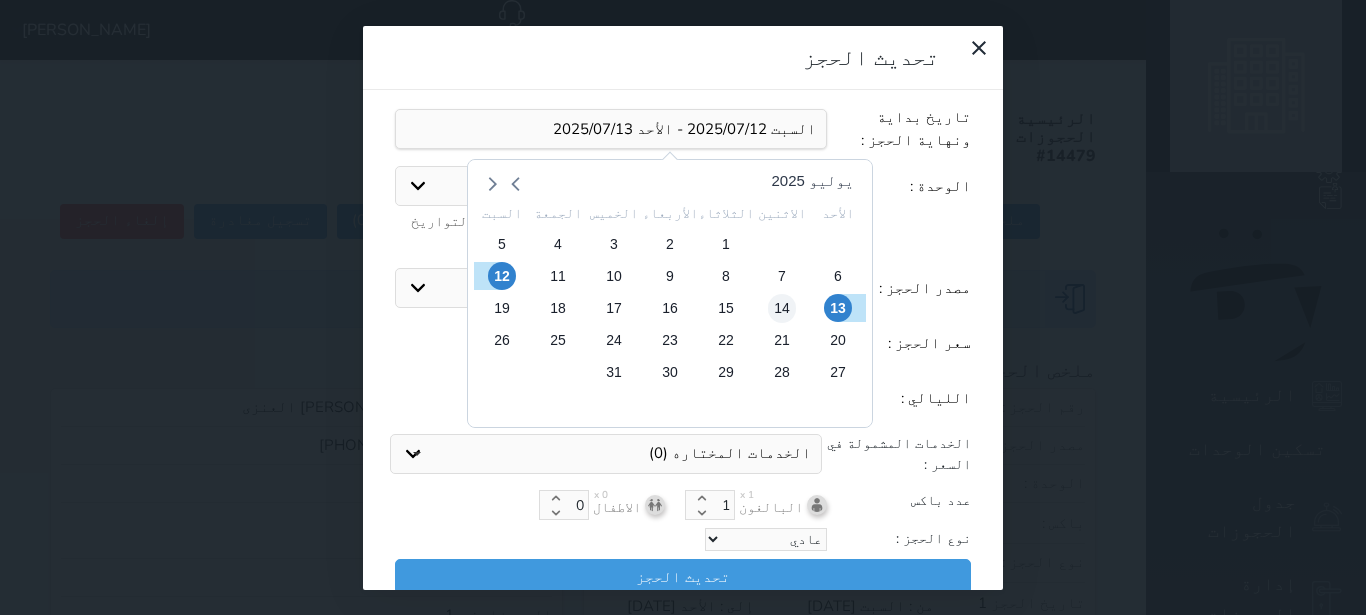 click on "14" at bounding box center [782, 308] 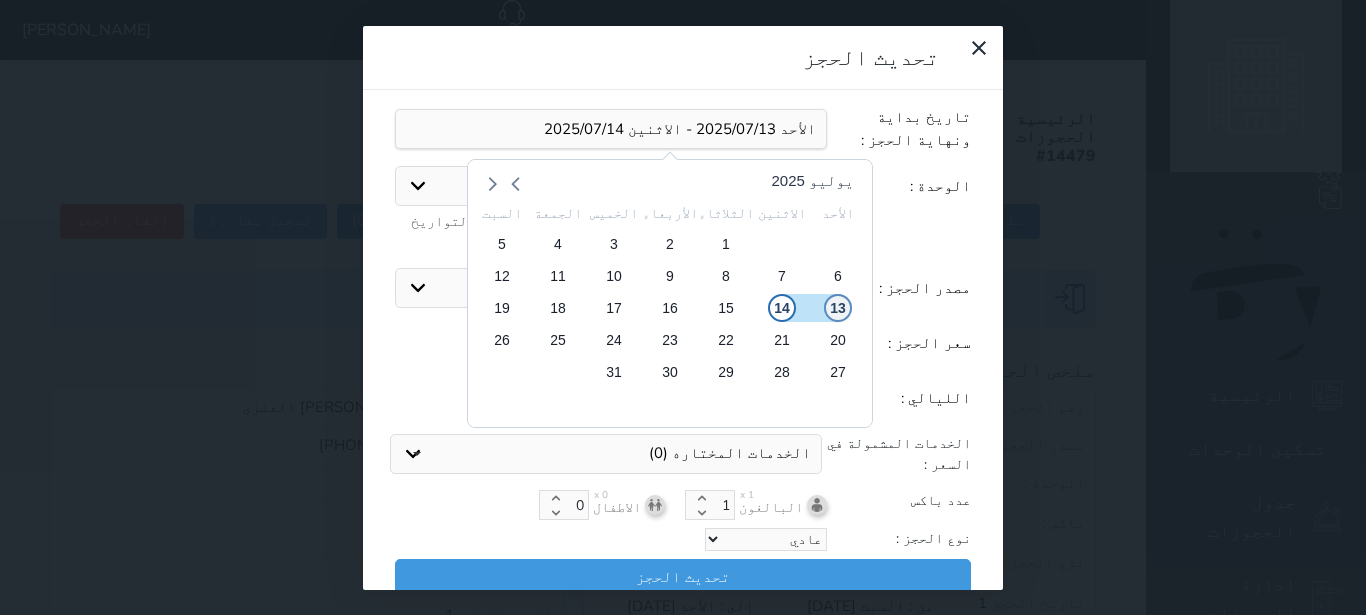 click on "13" at bounding box center (838, 308) 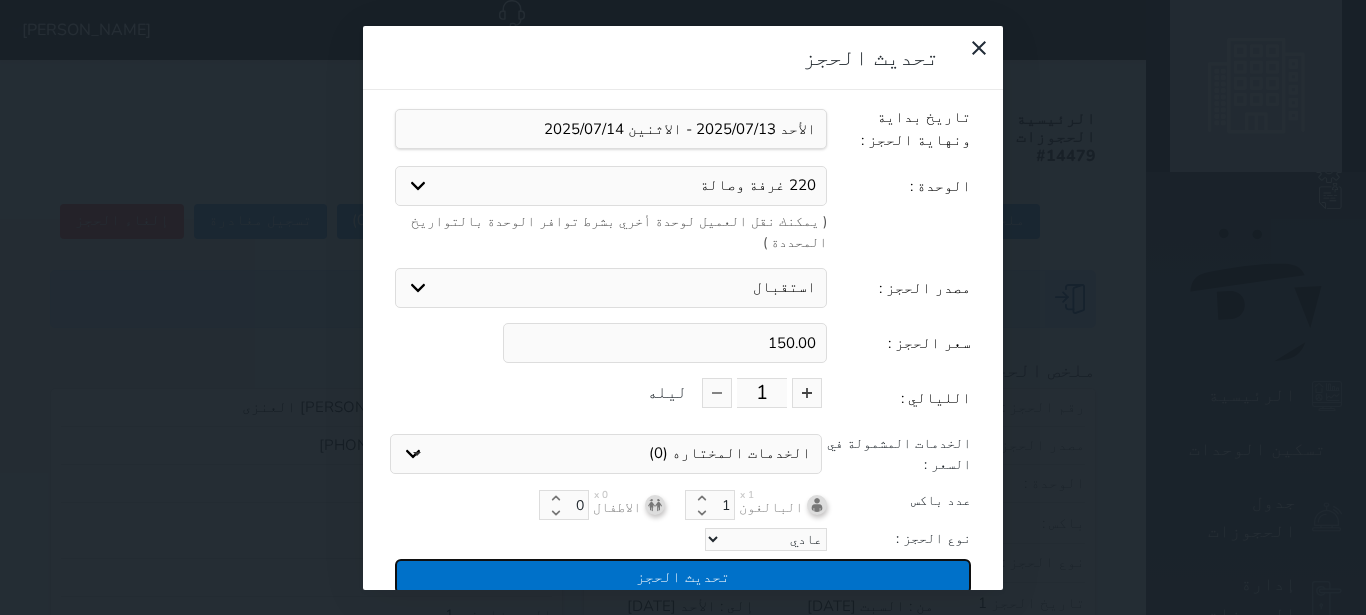 click on "تحديث الحجز" at bounding box center (683, 576) 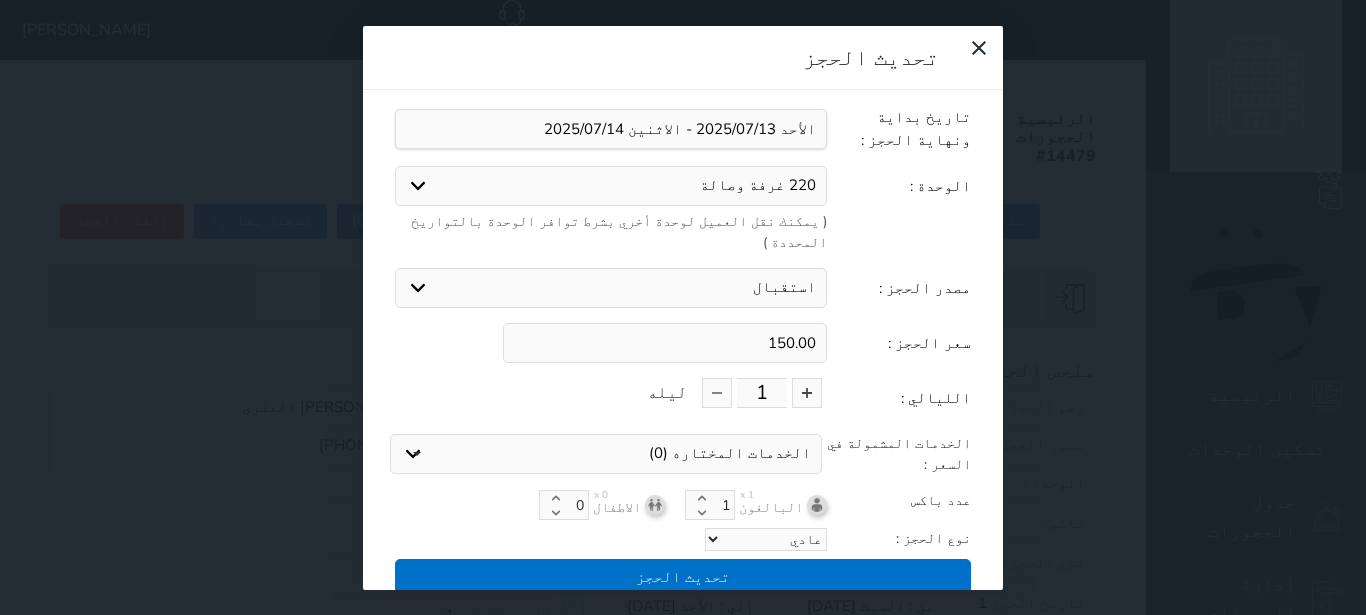 type on "150" 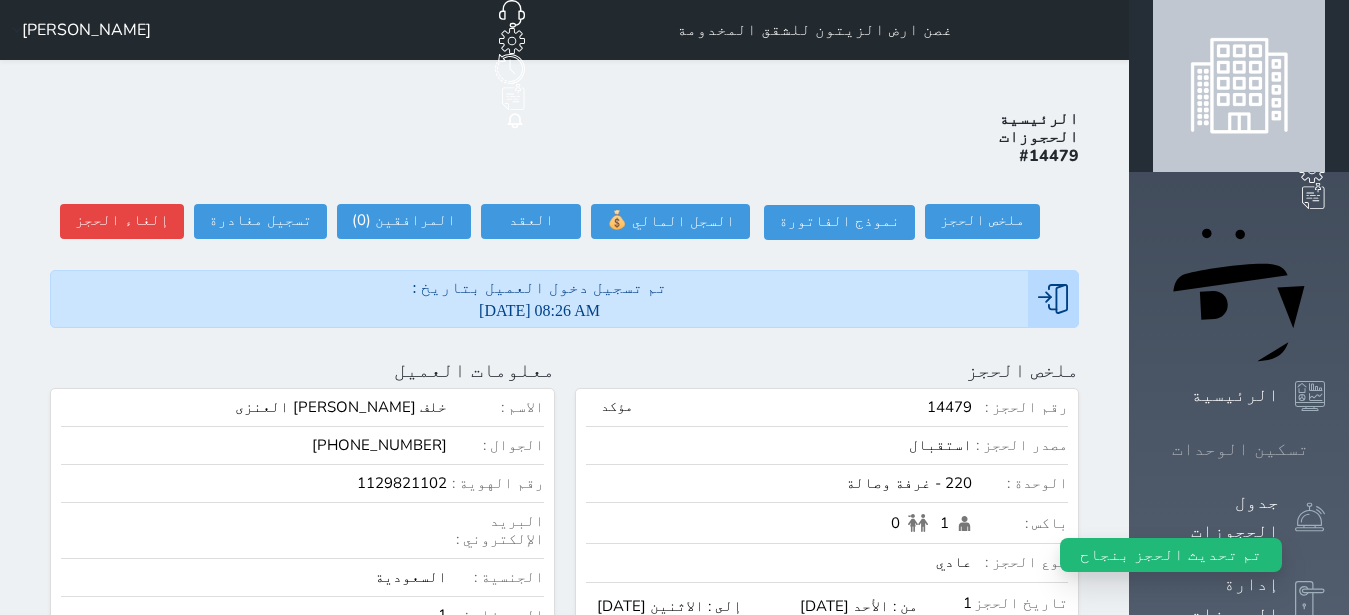 click 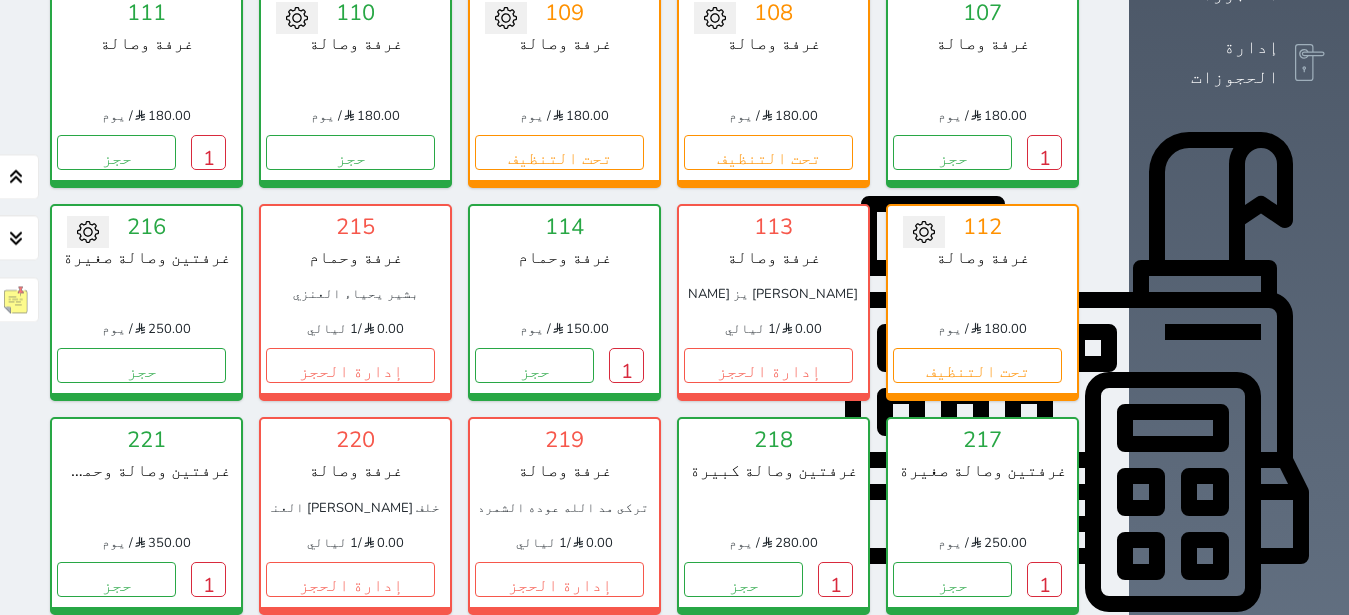 scroll, scrollTop: 582, scrollLeft: 0, axis: vertical 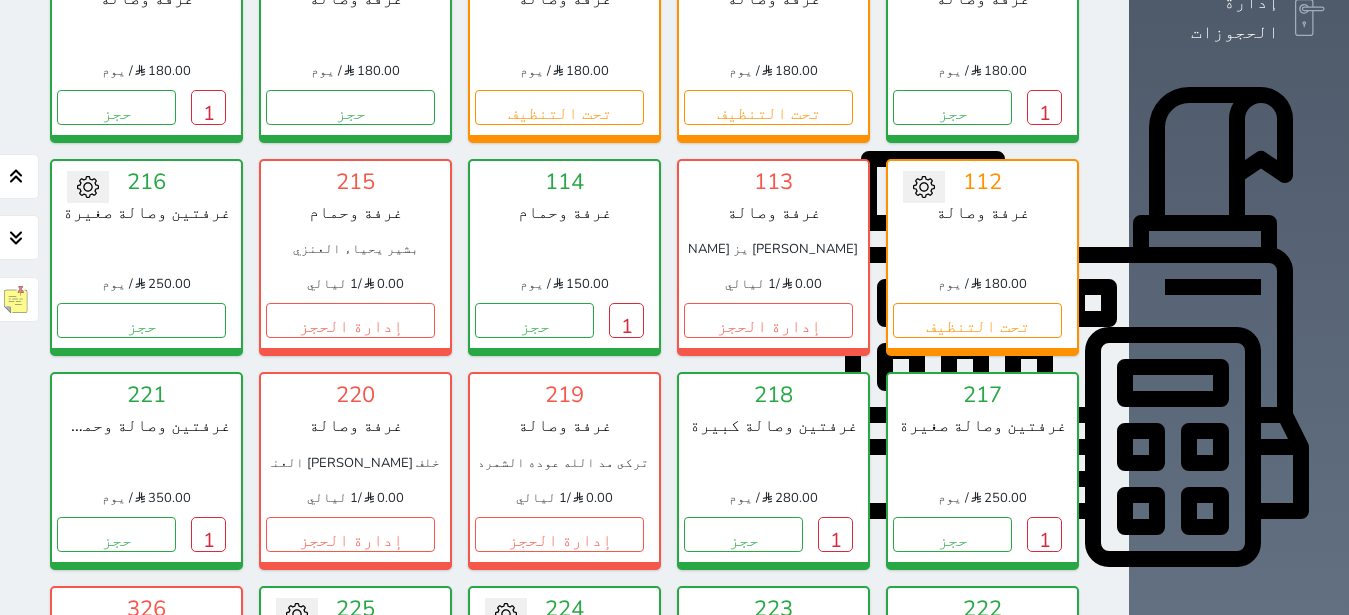 click on "1" at bounding box center (1044, 747) 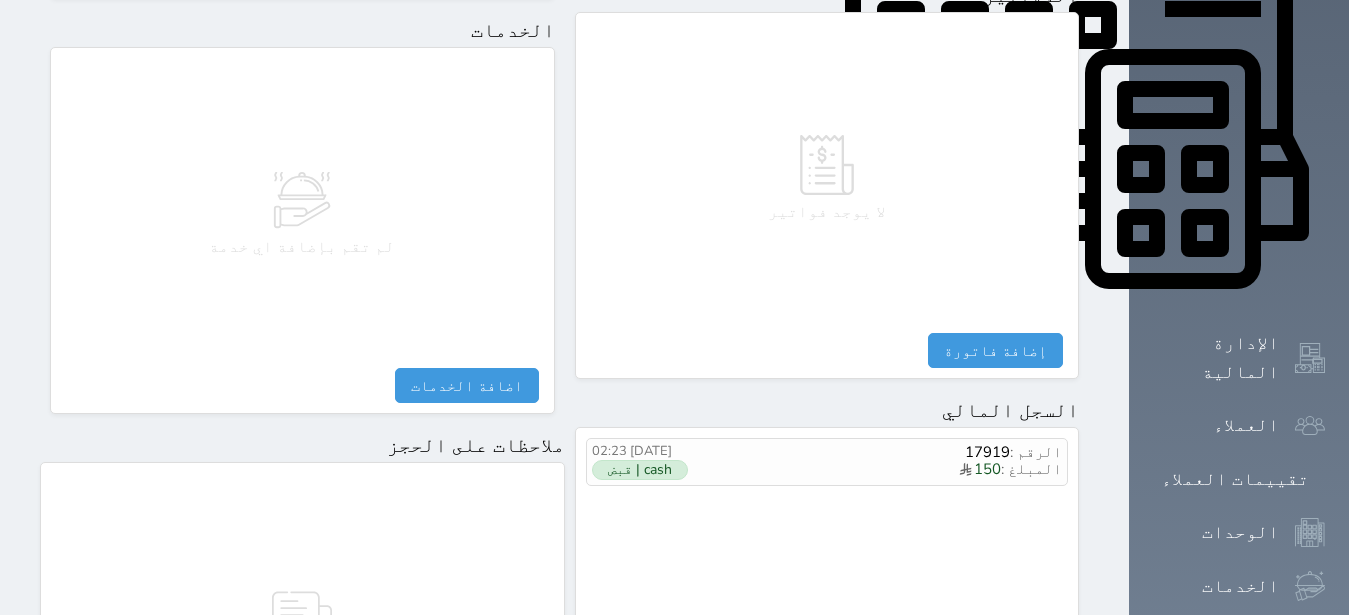 scroll, scrollTop: 882, scrollLeft: 0, axis: vertical 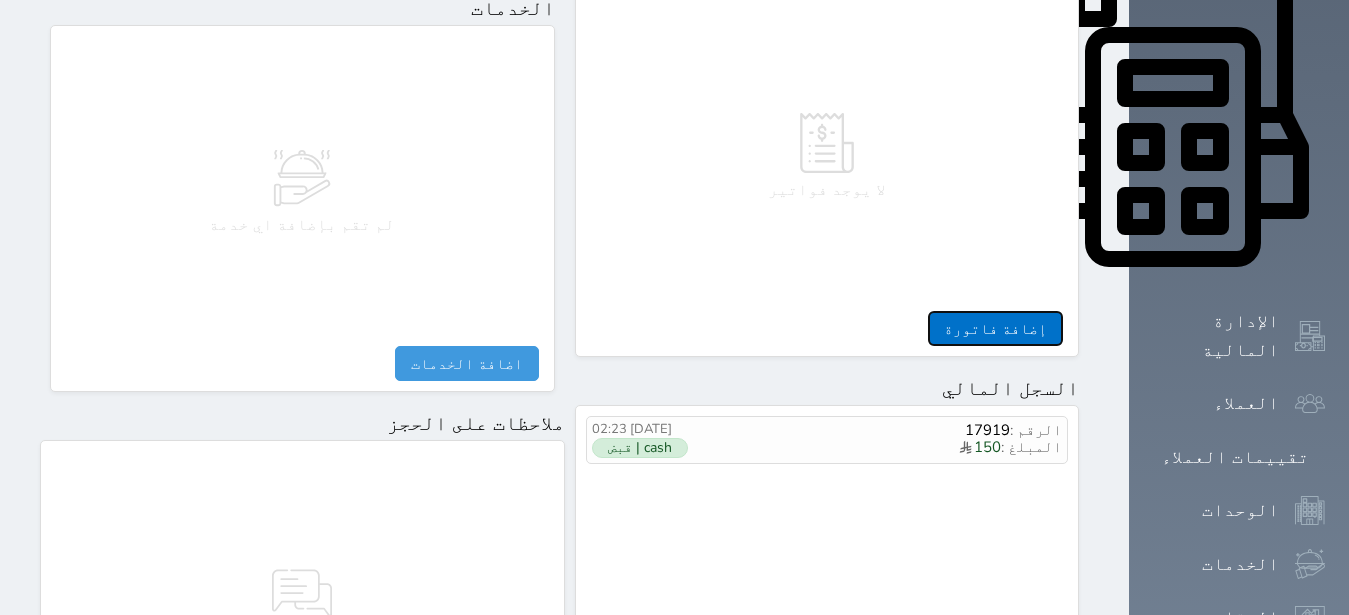 click on "إضافة فاتورة" at bounding box center (995, 328) 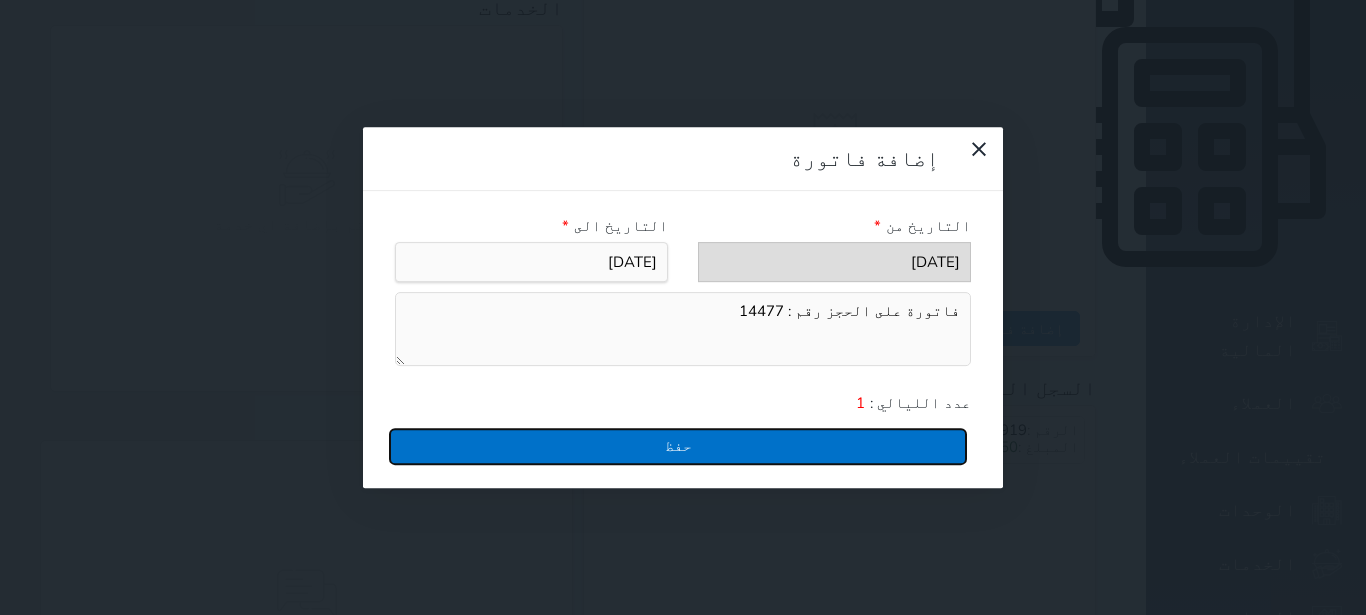 click on "حفظ" at bounding box center [678, 446] 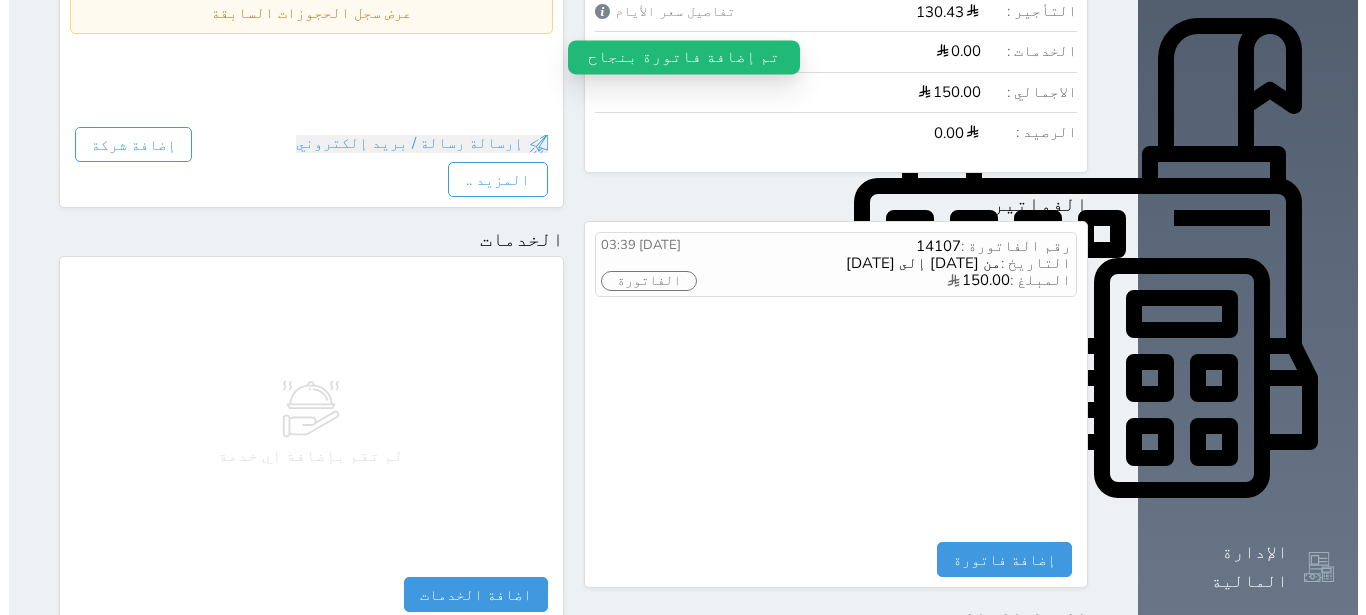 scroll, scrollTop: 630, scrollLeft: 0, axis: vertical 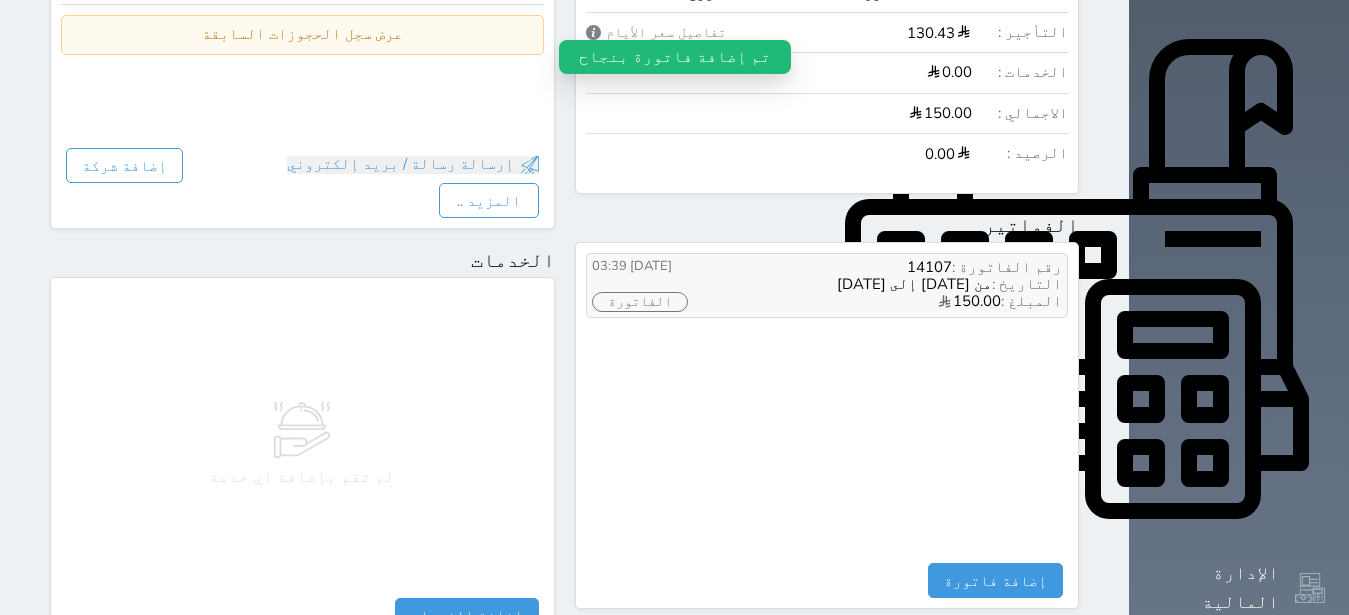 click on "الفاتورة" at bounding box center [640, 302] 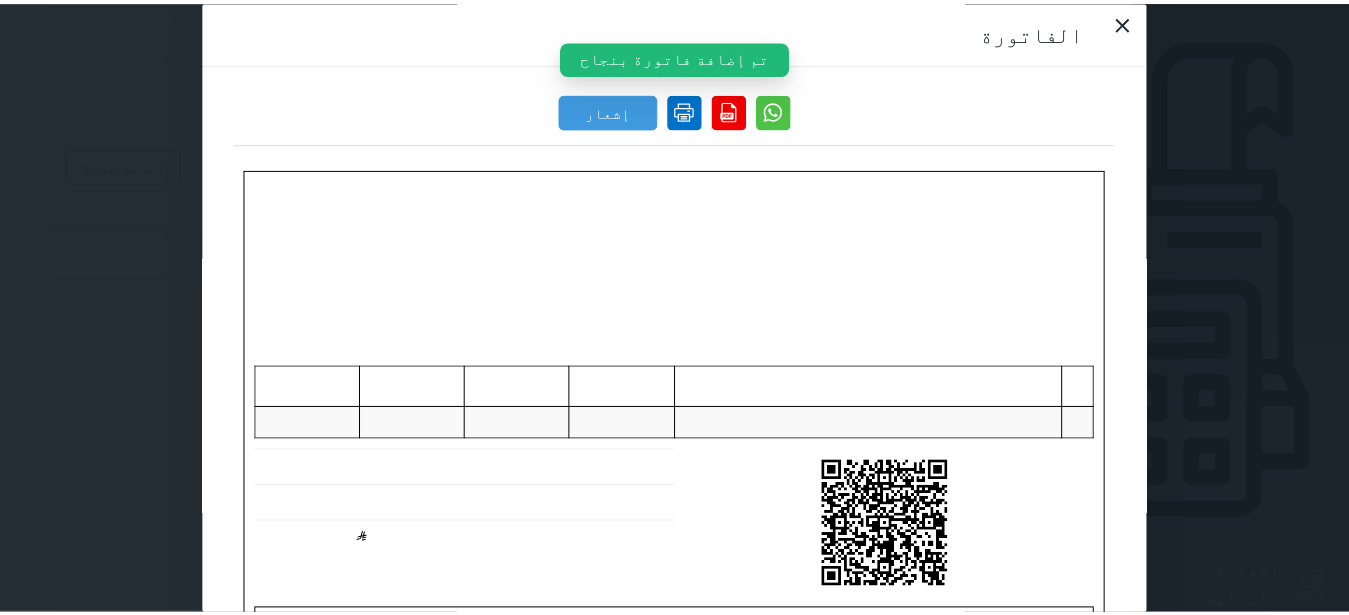 scroll, scrollTop: 0, scrollLeft: 0, axis: both 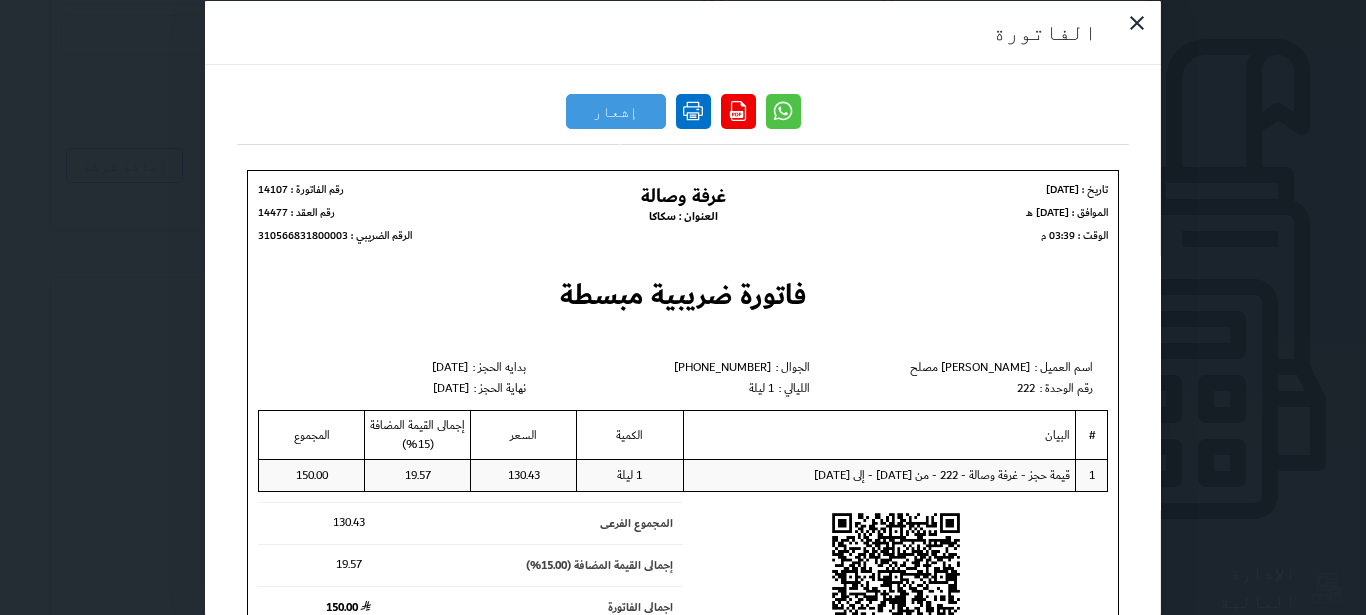 click at bounding box center [693, 110] 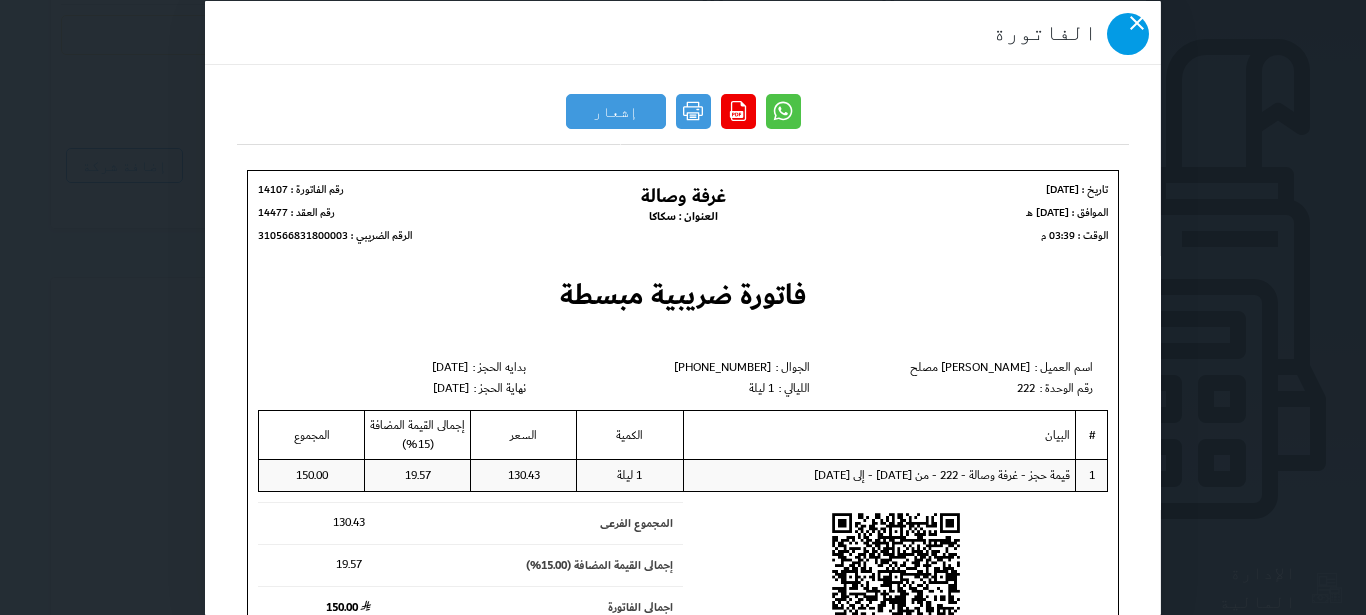 click 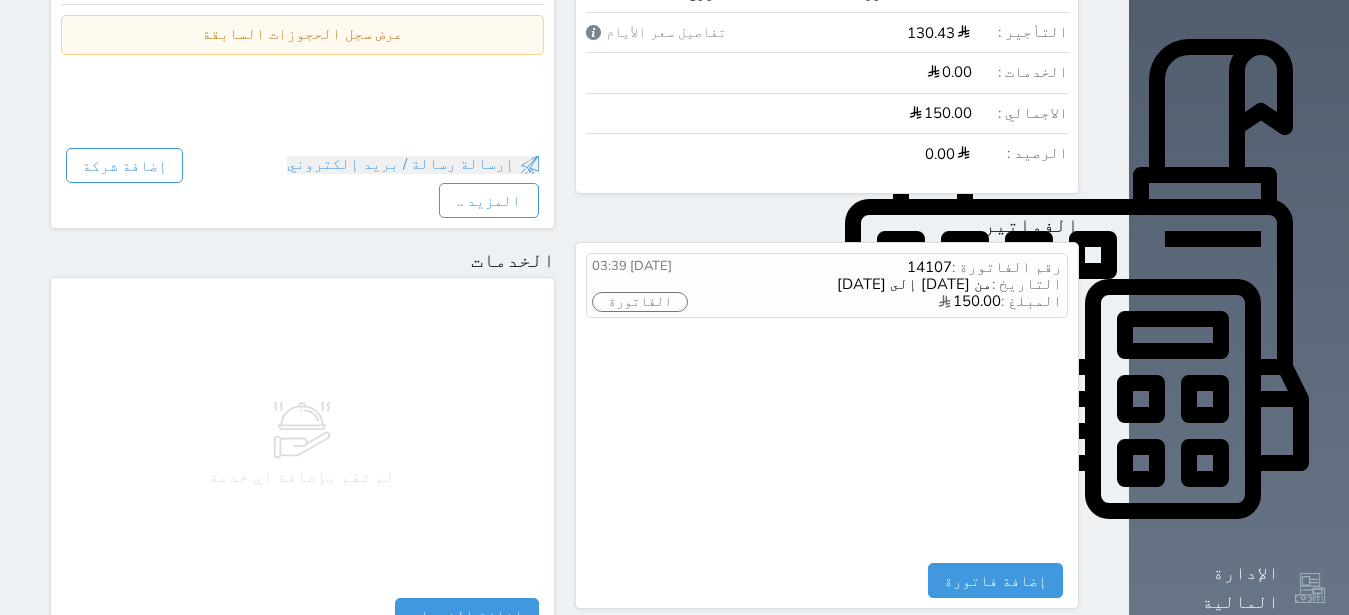 scroll, scrollTop: 0, scrollLeft: 0, axis: both 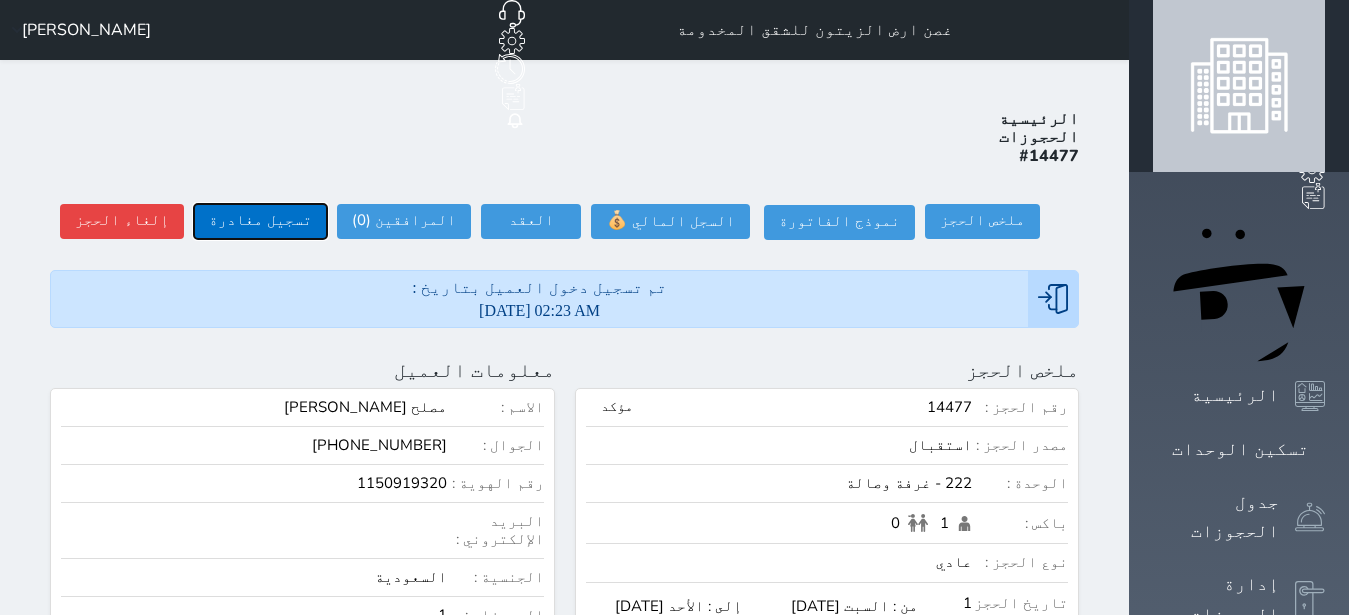 click on "تسجيل مغادرة" at bounding box center (260, 221) 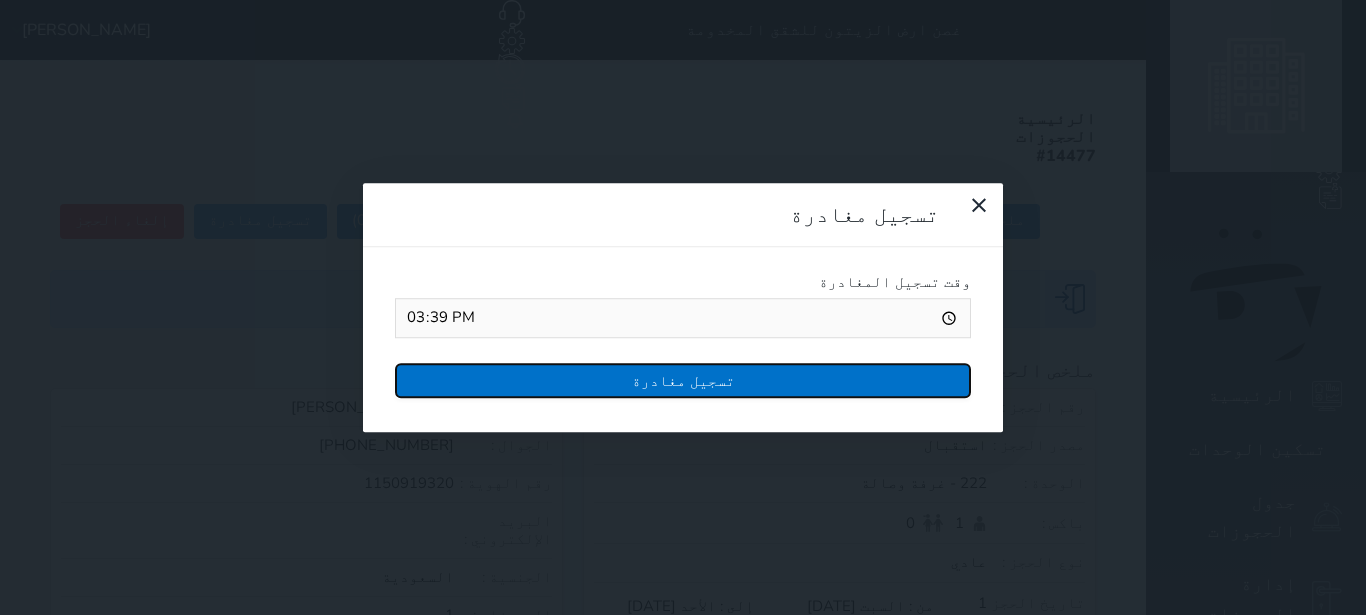 click on "تسجيل مغادرة" at bounding box center (683, 380) 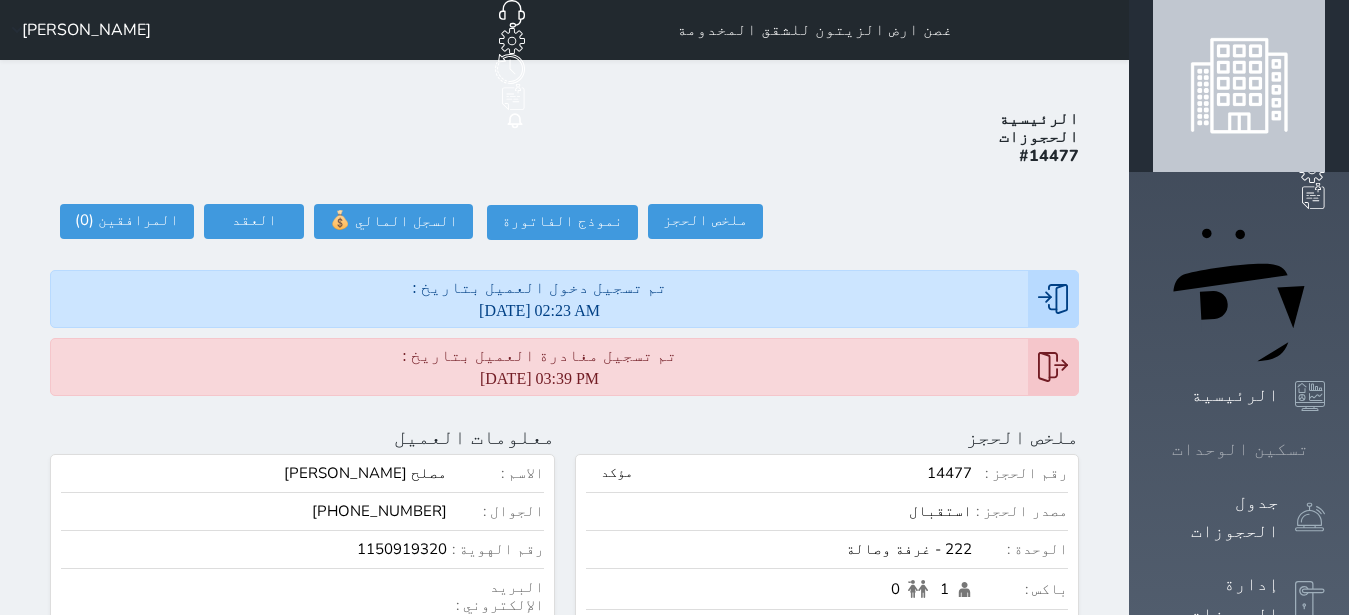 click 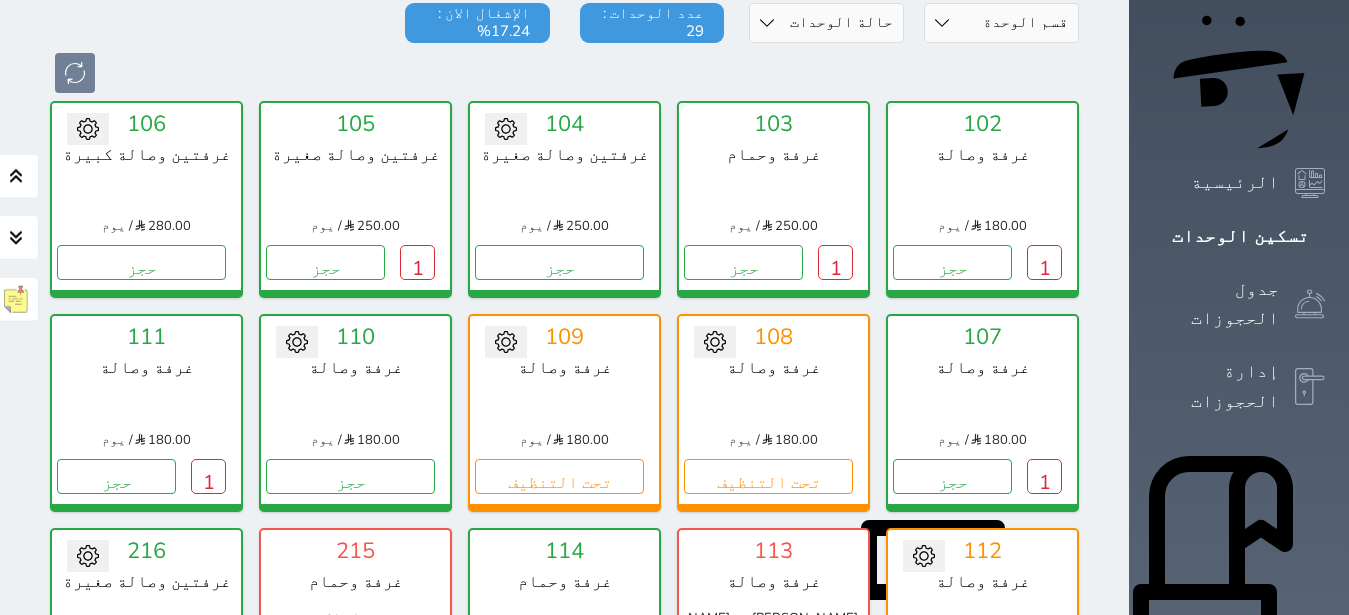 scroll, scrollTop: 252, scrollLeft: 0, axis: vertical 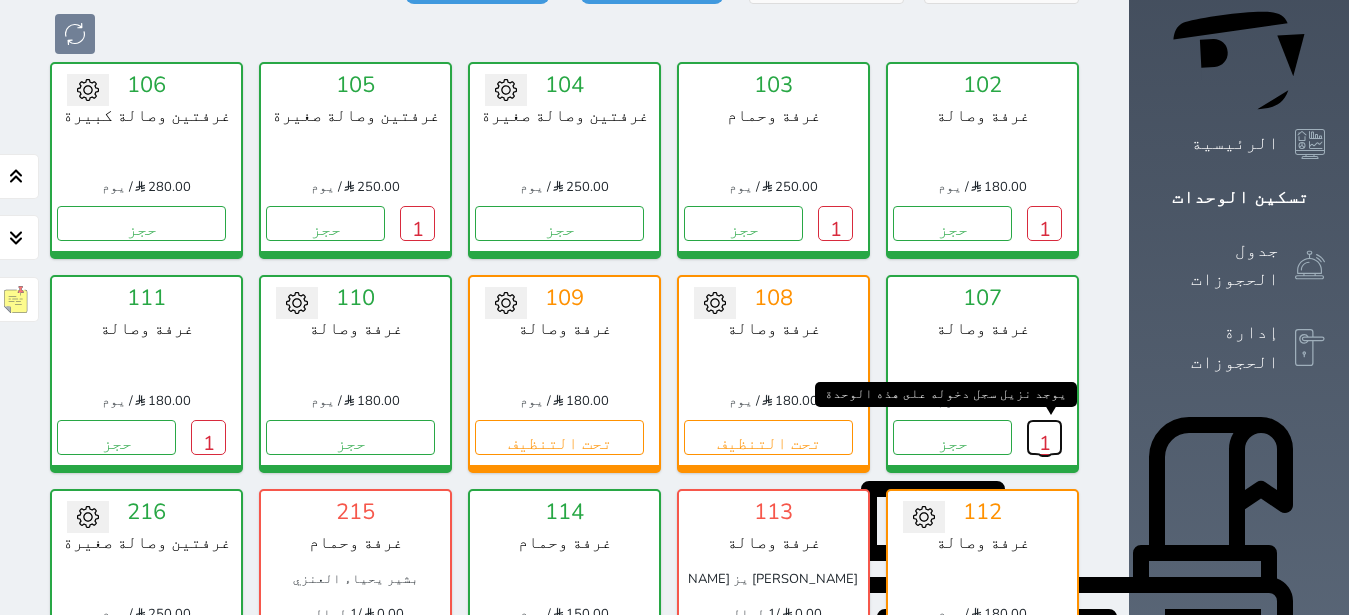 click on "1" at bounding box center (1044, 437) 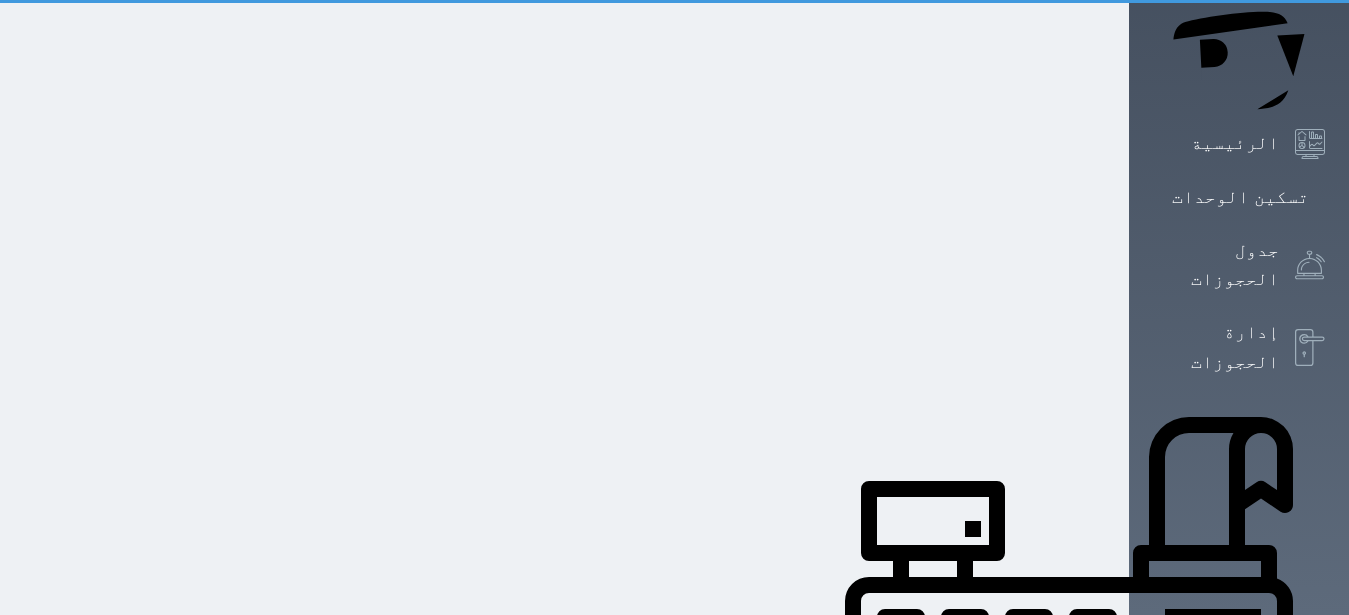 scroll, scrollTop: 0, scrollLeft: 0, axis: both 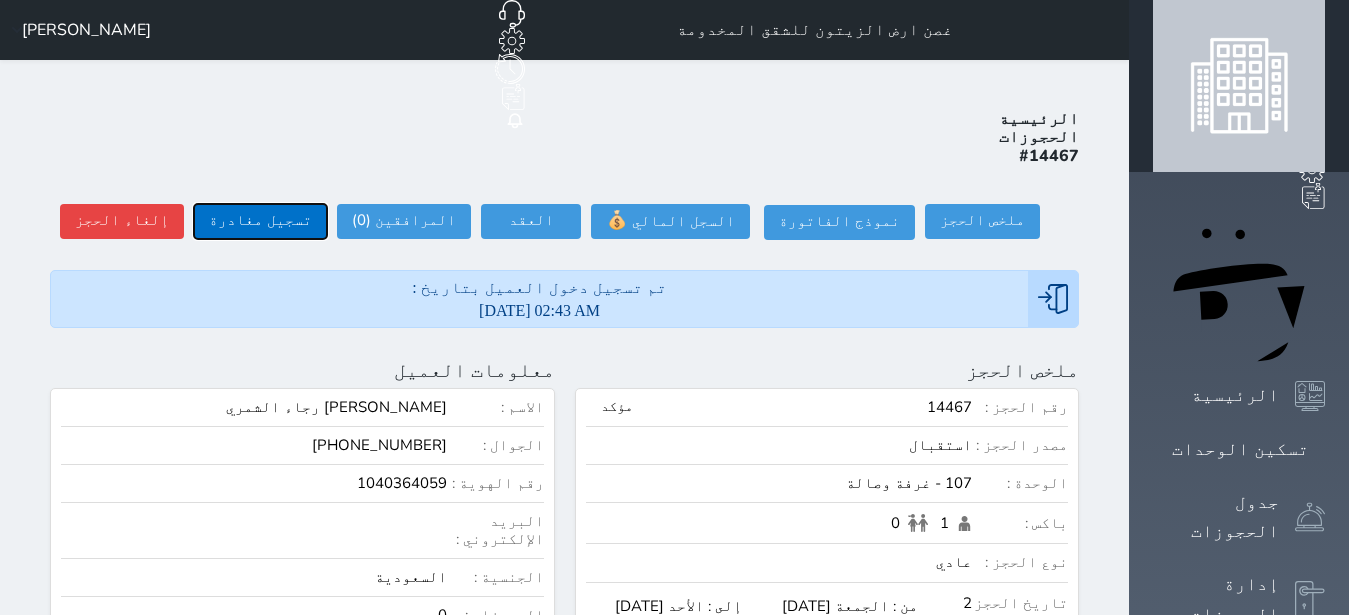 click on "تسجيل مغادرة" at bounding box center (260, 221) 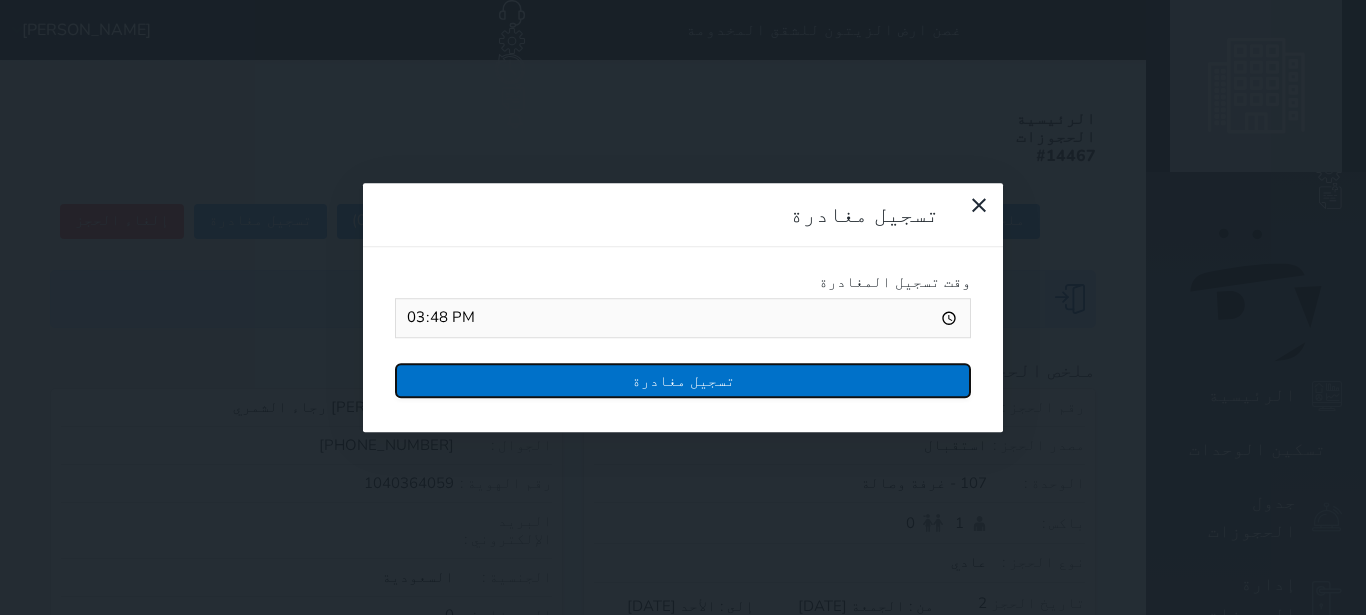 click on "تسجيل مغادرة" at bounding box center (683, 380) 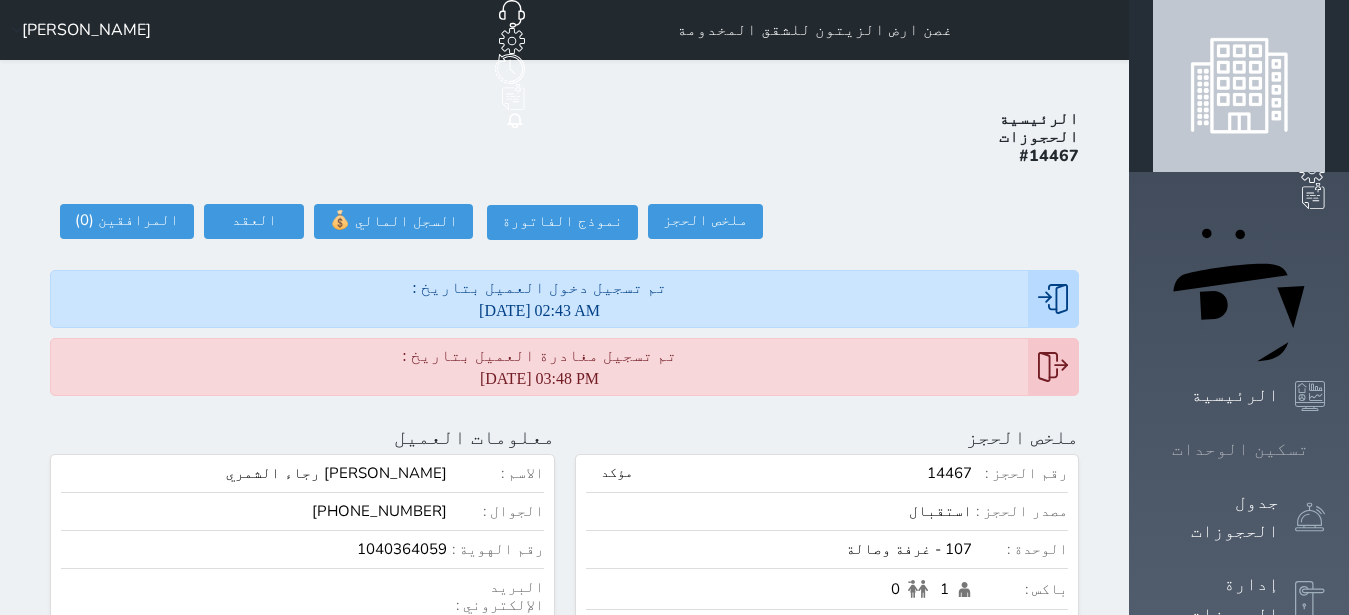 click at bounding box center (1325, 449) 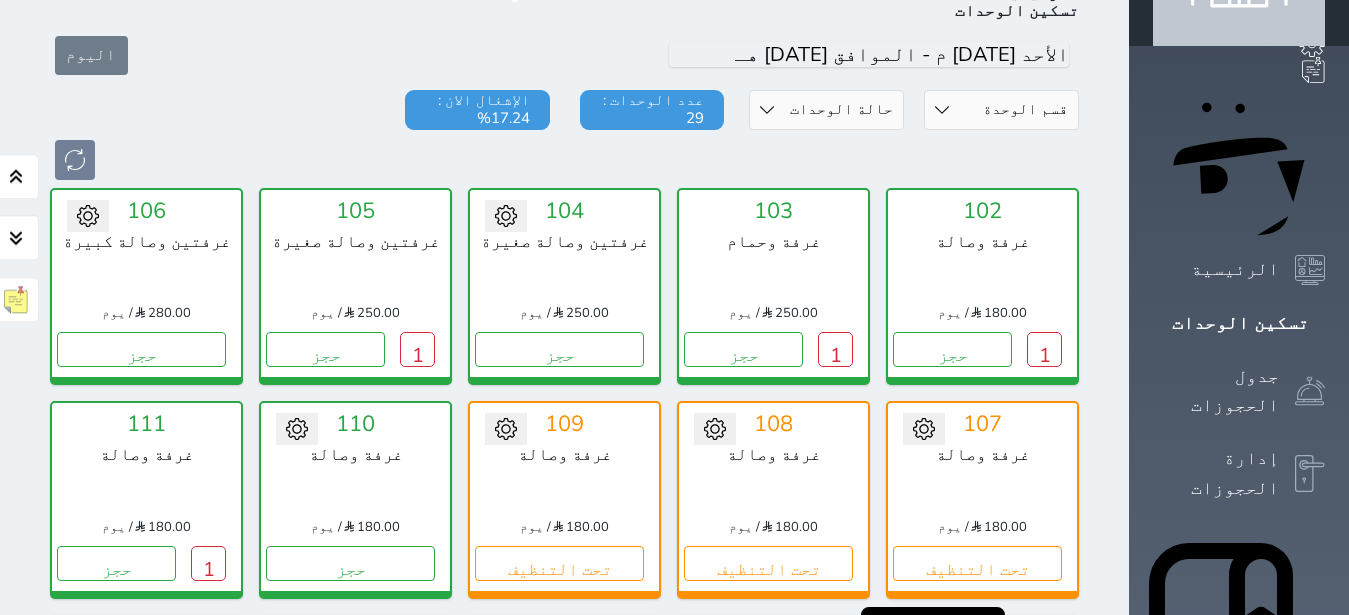 scroll, scrollTop: 0, scrollLeft: 0, axis: both 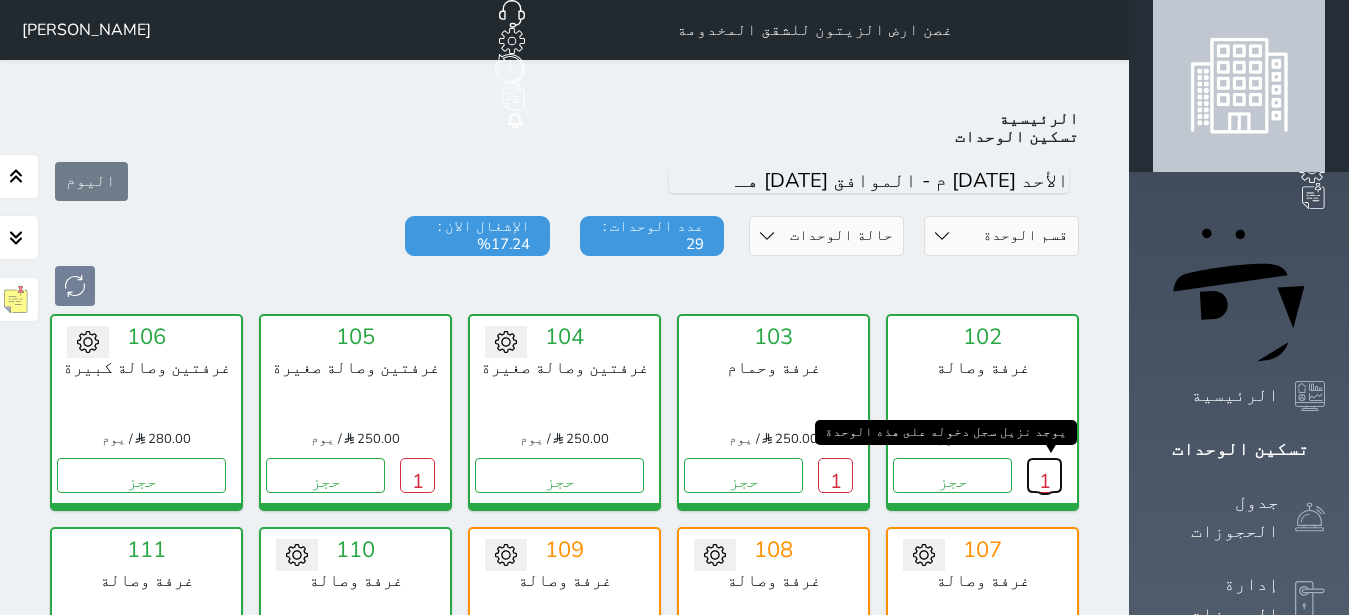 click on "1" at bounding box center (1044, 475) 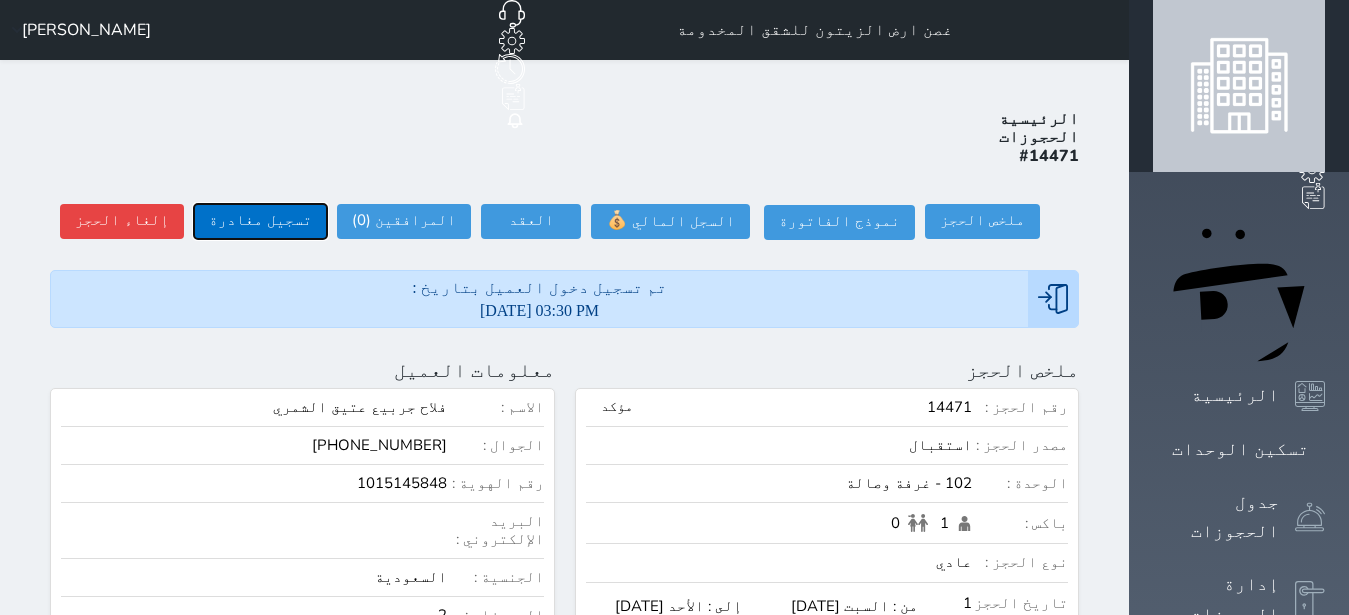 click on "تسجيل مغادرة" at bounding box center [260, 221] 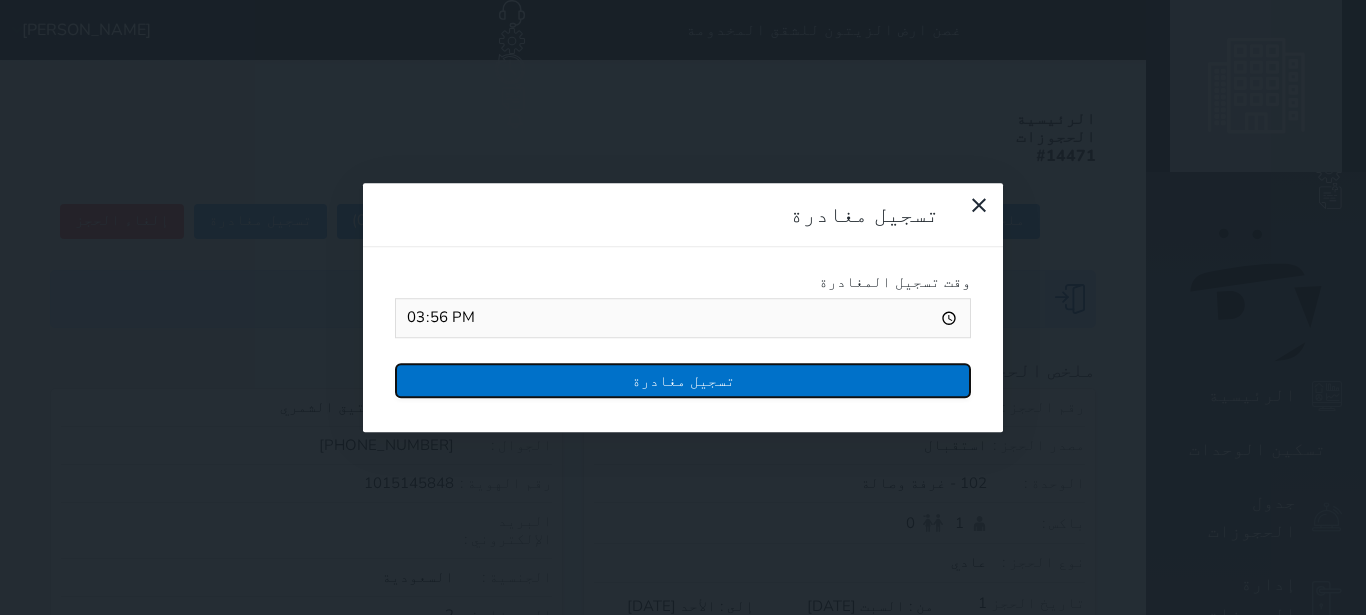 click on "تسجيل مغادرة" at bounding box center [683, 380] 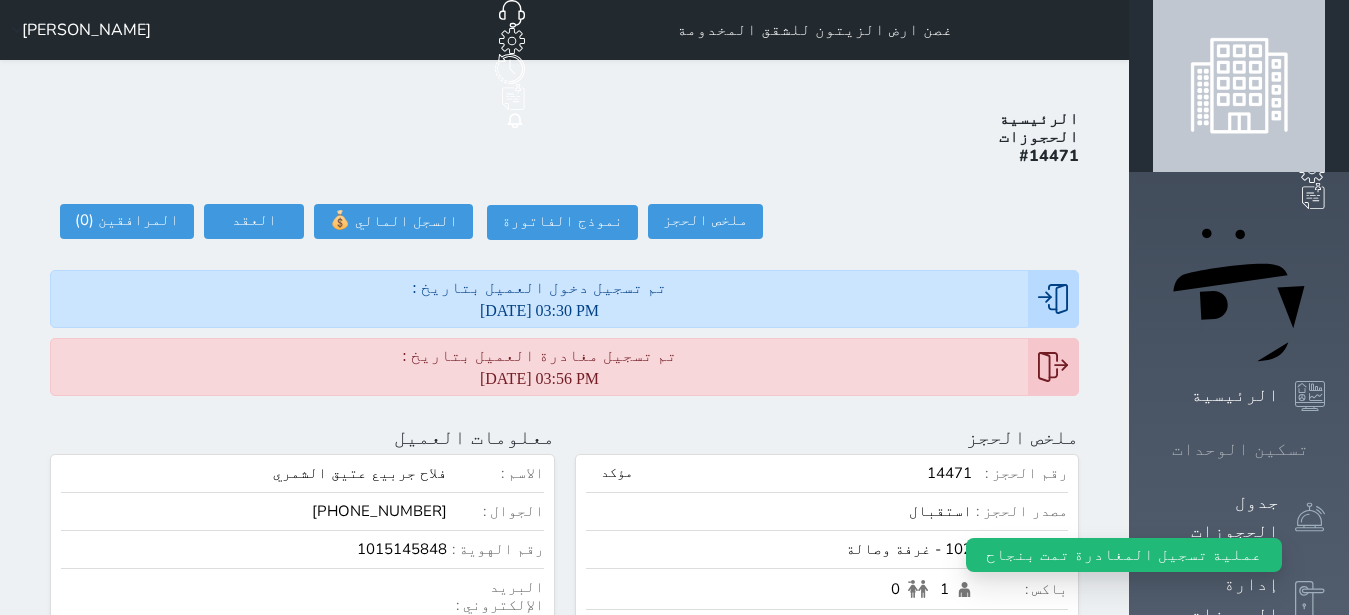 click at bounding box center [1325, 449] 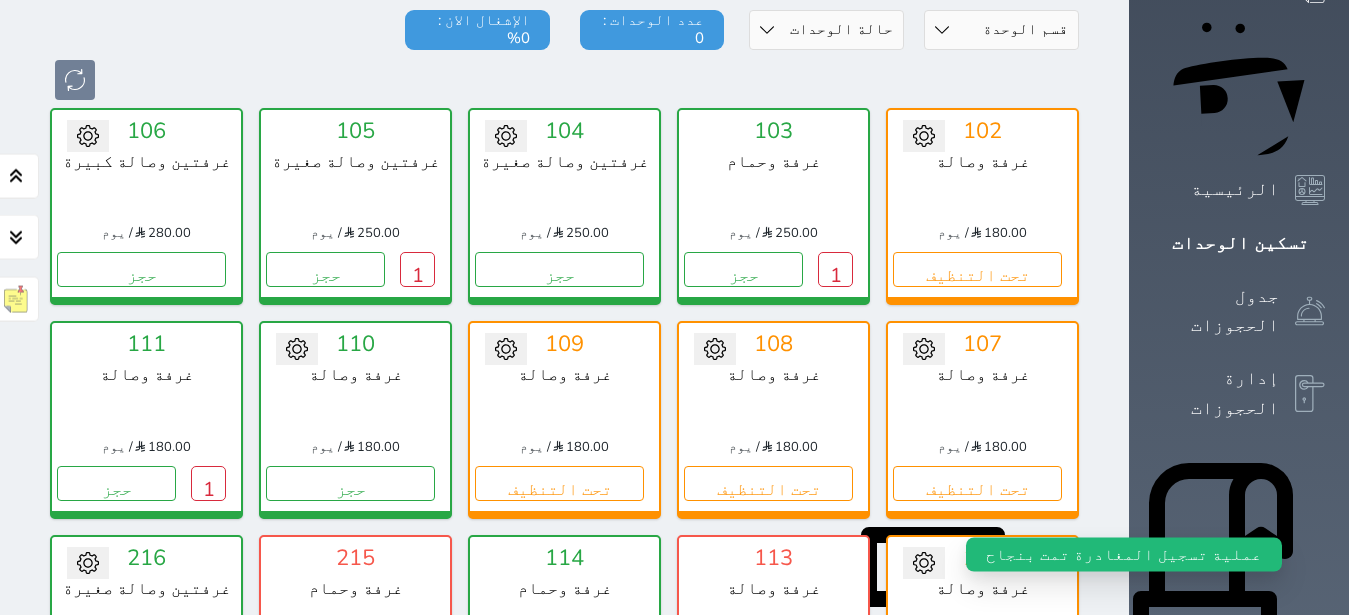 scroll, scrollTop: 330, scrollLeft: 0, axis: vertical 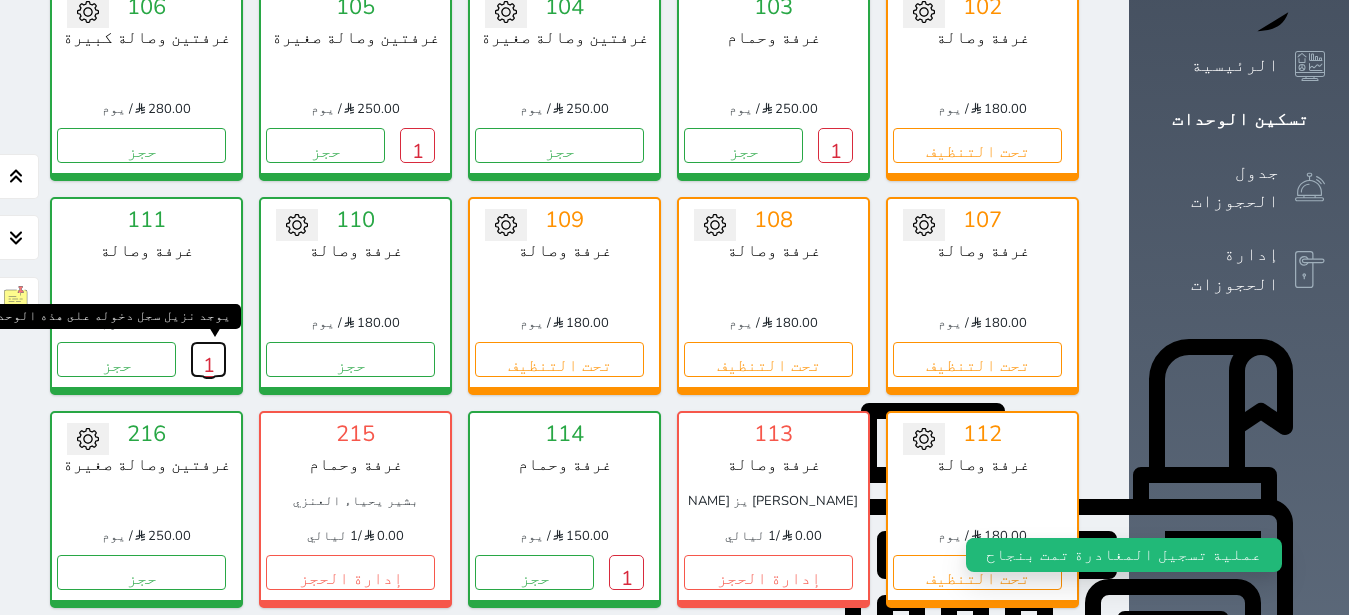 click on "1" at bounding box center [208, 359] 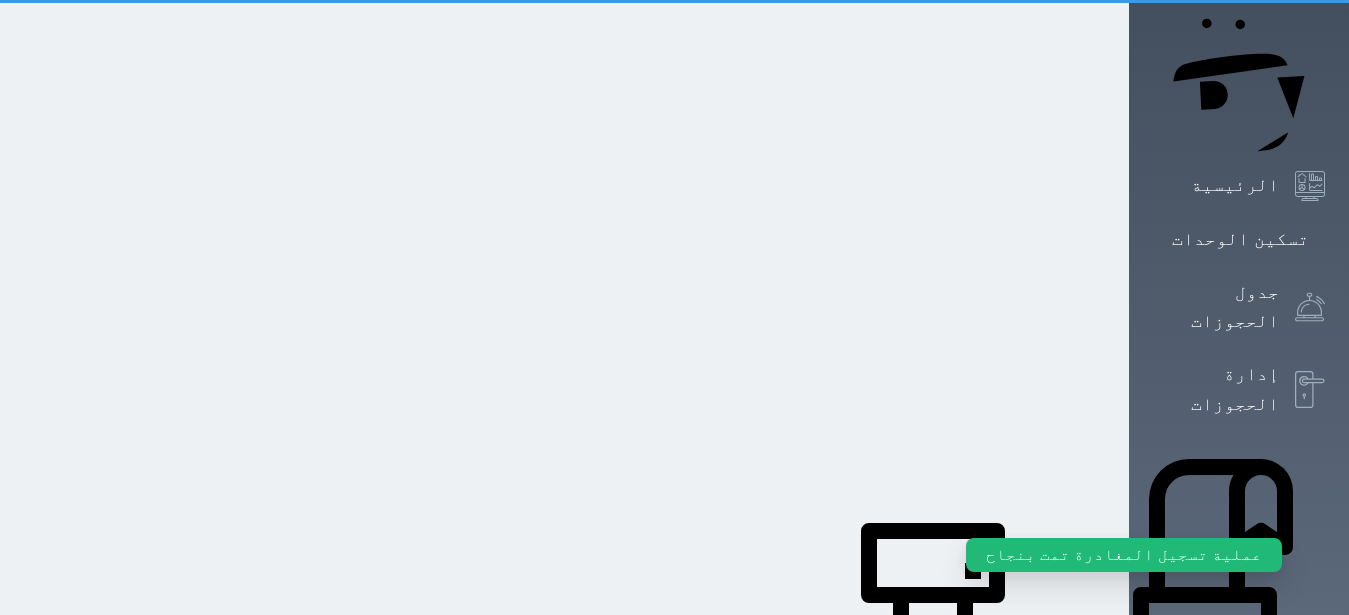 scroll, scrollTop: 0, scrollLeft: 0, axis: both 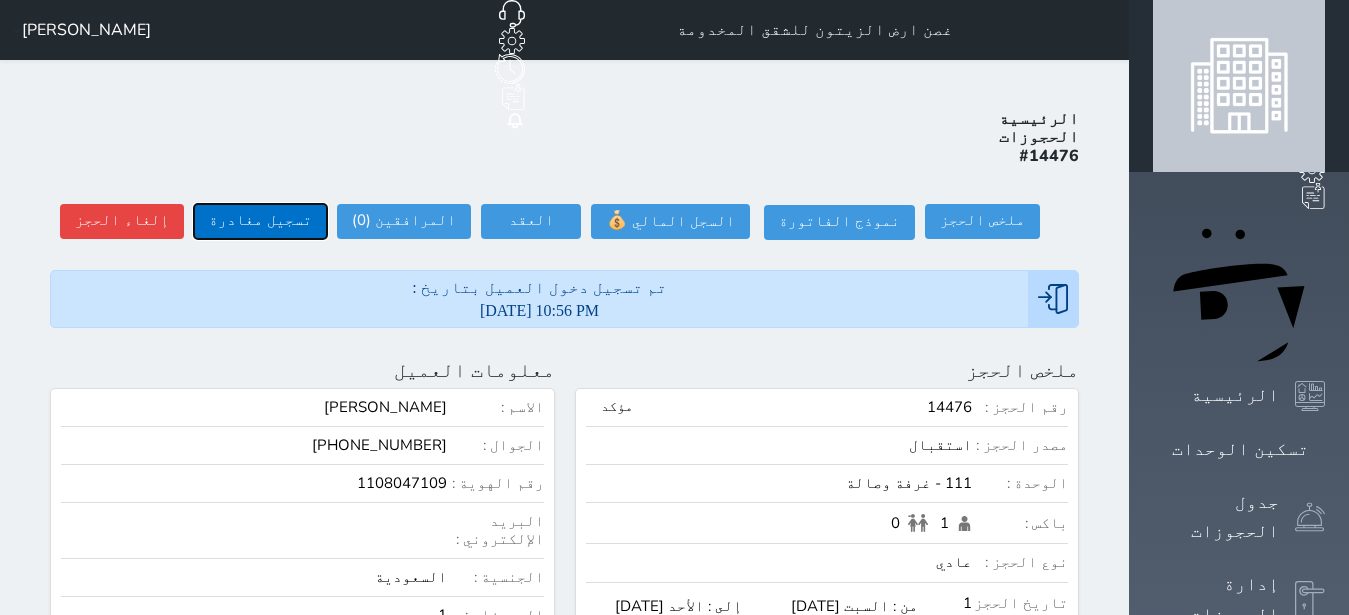 click on "تسجيل مغادرة" at bounding box center [260, 221] 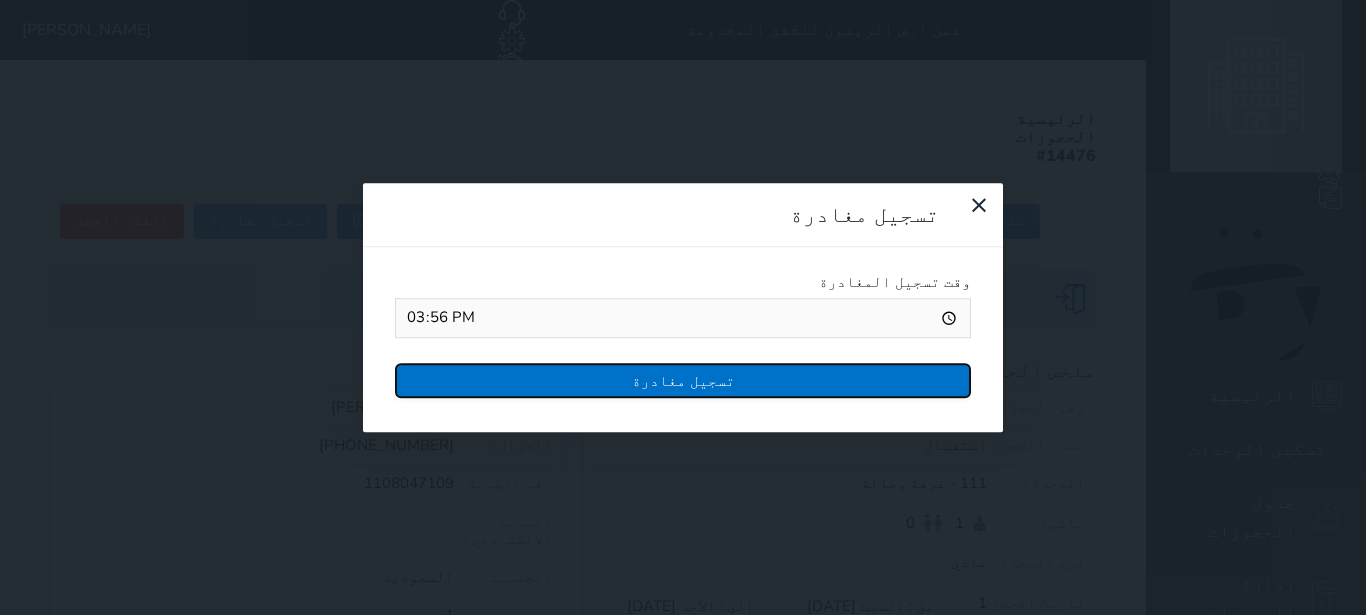 click on "تسجيل مغادرة" at bounding box center [683, 380] 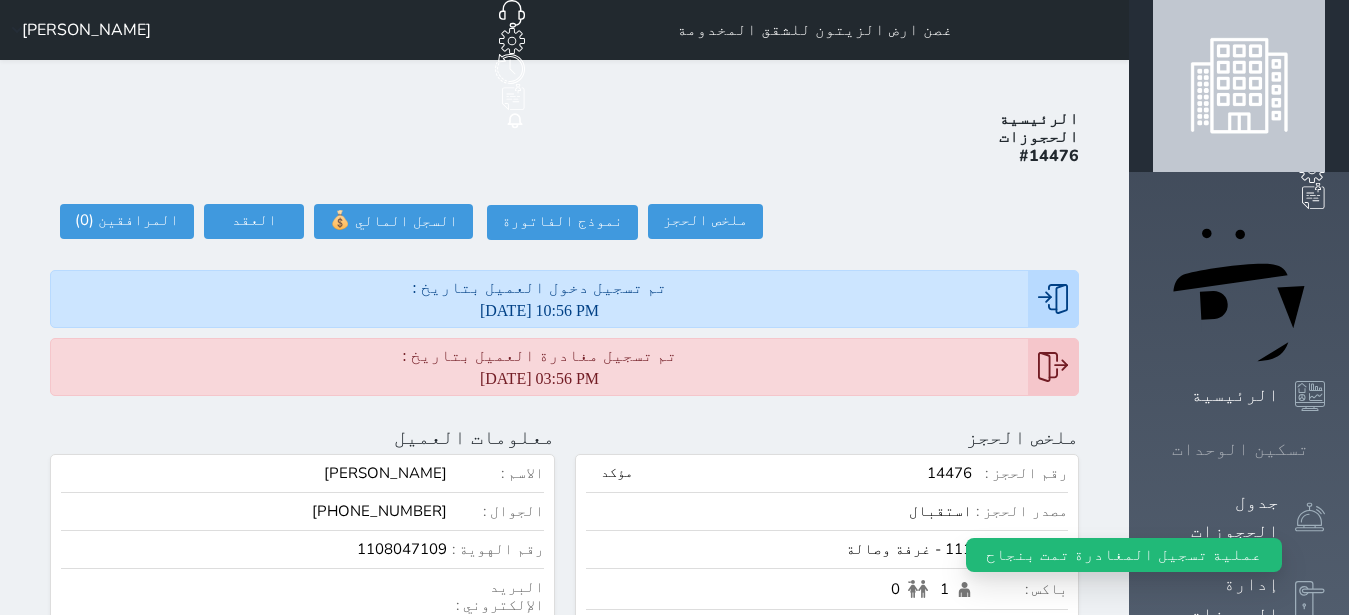 click 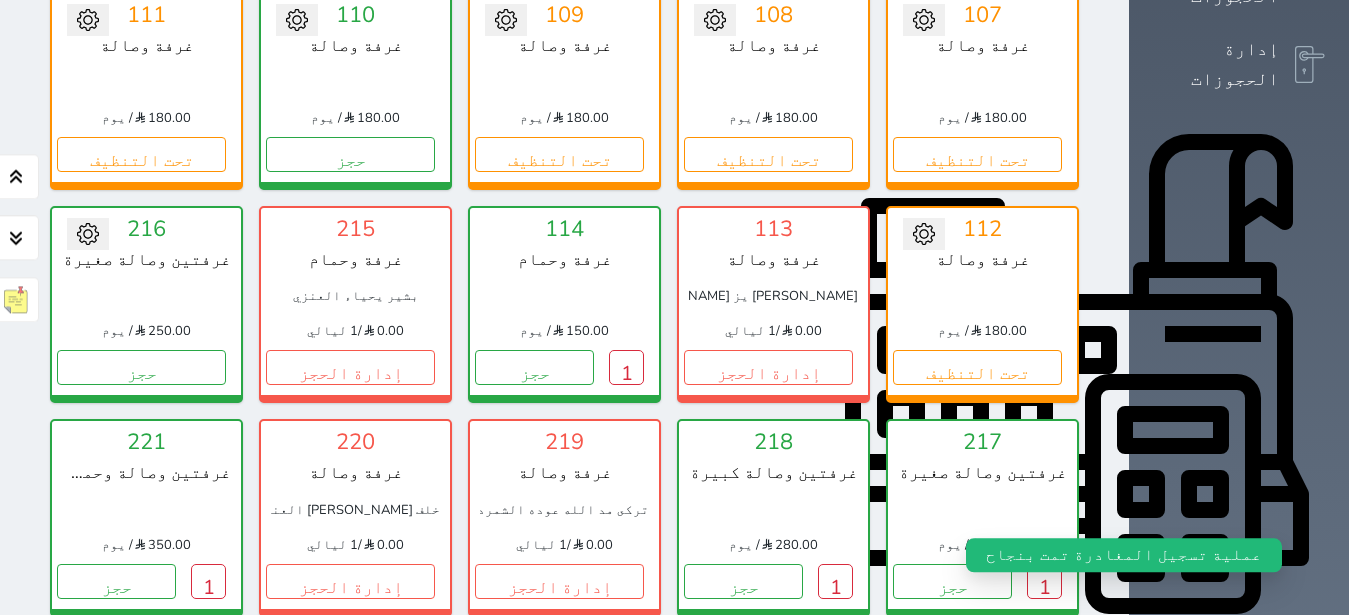 scroll, scrollTop: 582, scrollLeft: 0, axis: vertical 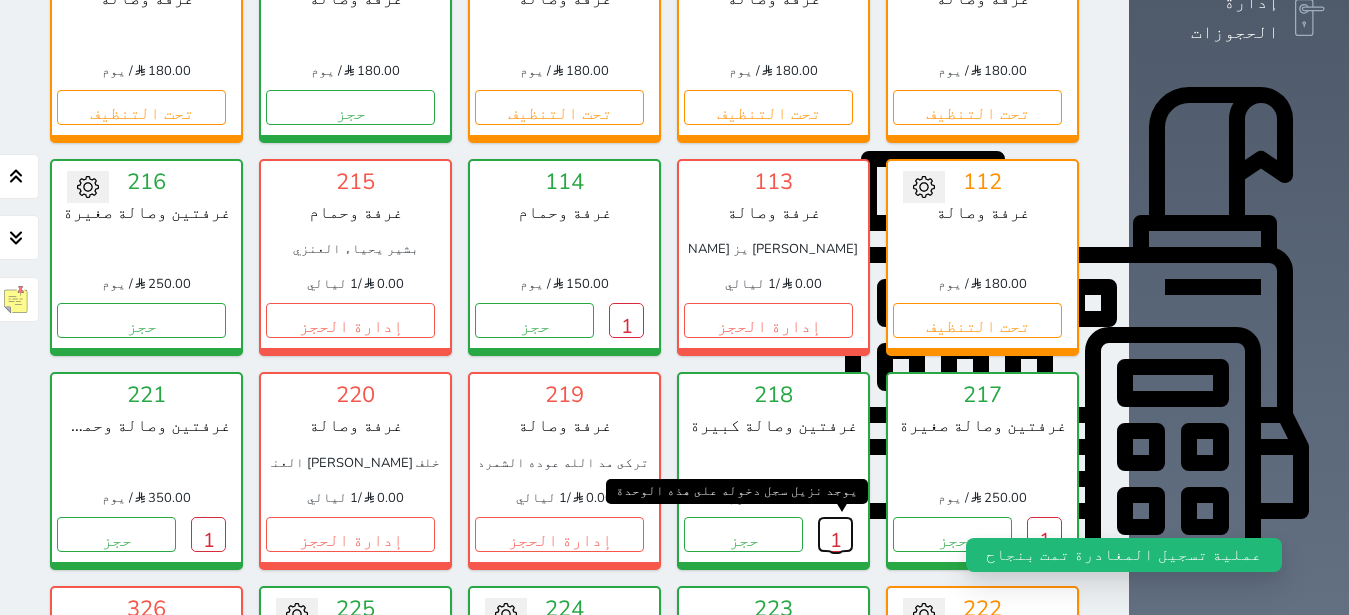 click on "1" at bounding box center [835, 534] 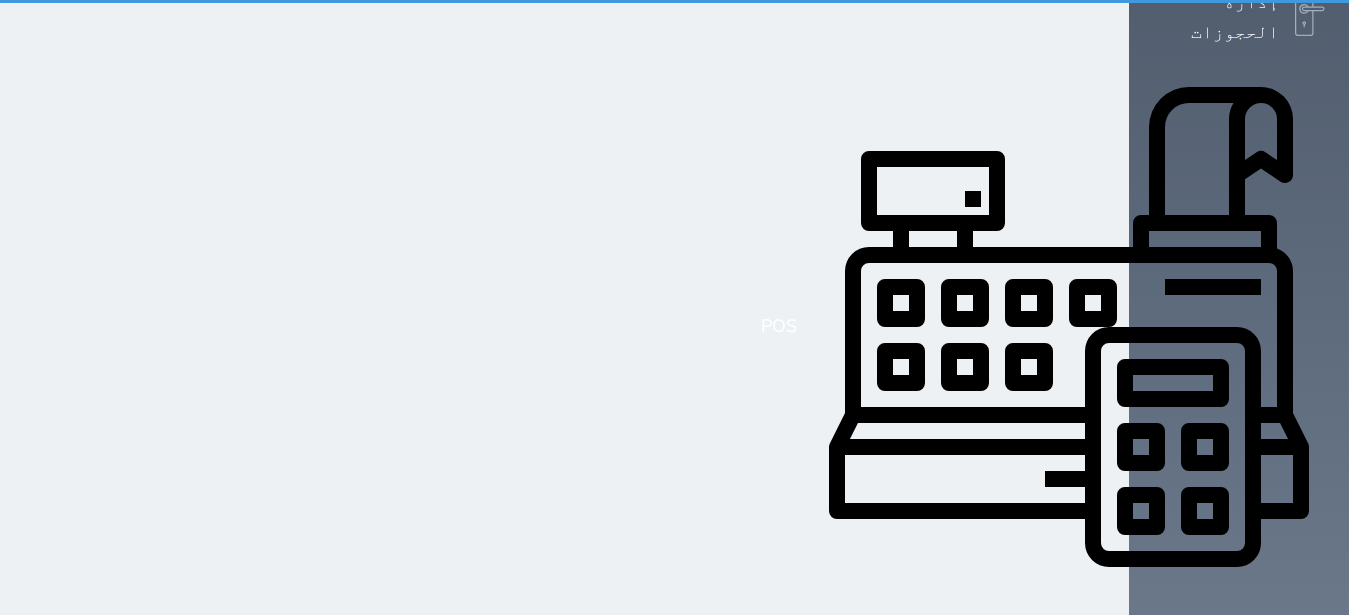 scroll, scrollTop: 0, scrollLeft: 0, axis: both 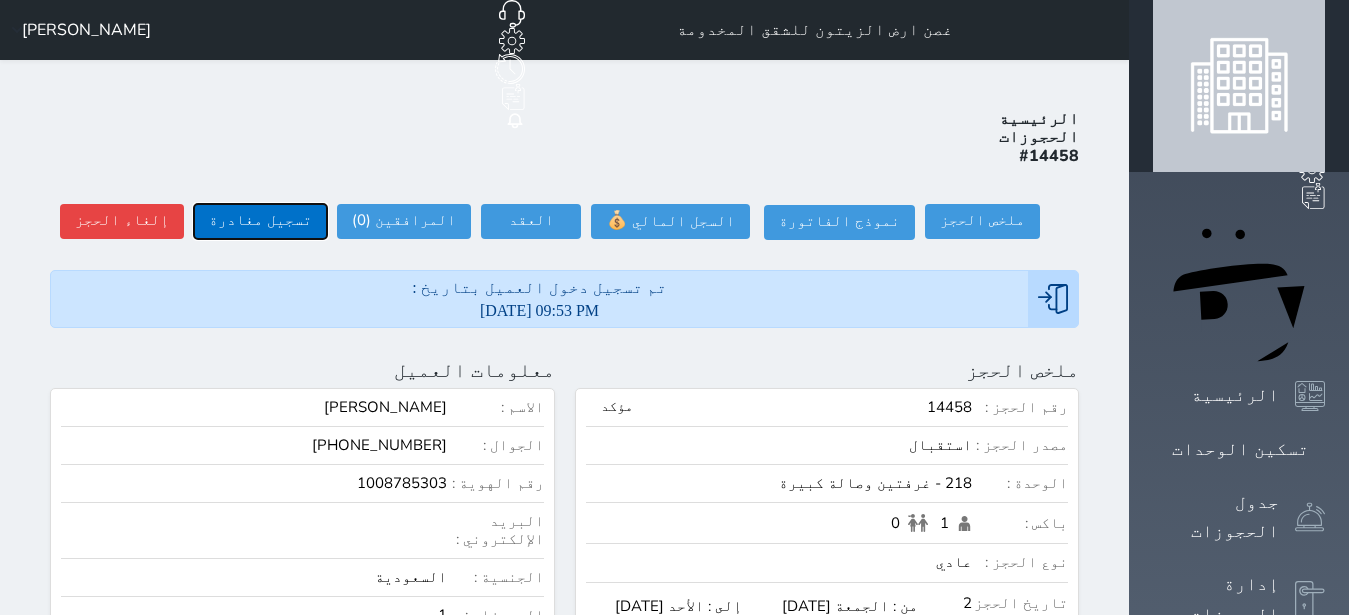 click on "تسجيل مغادرة" at bounding box center [260, 221] 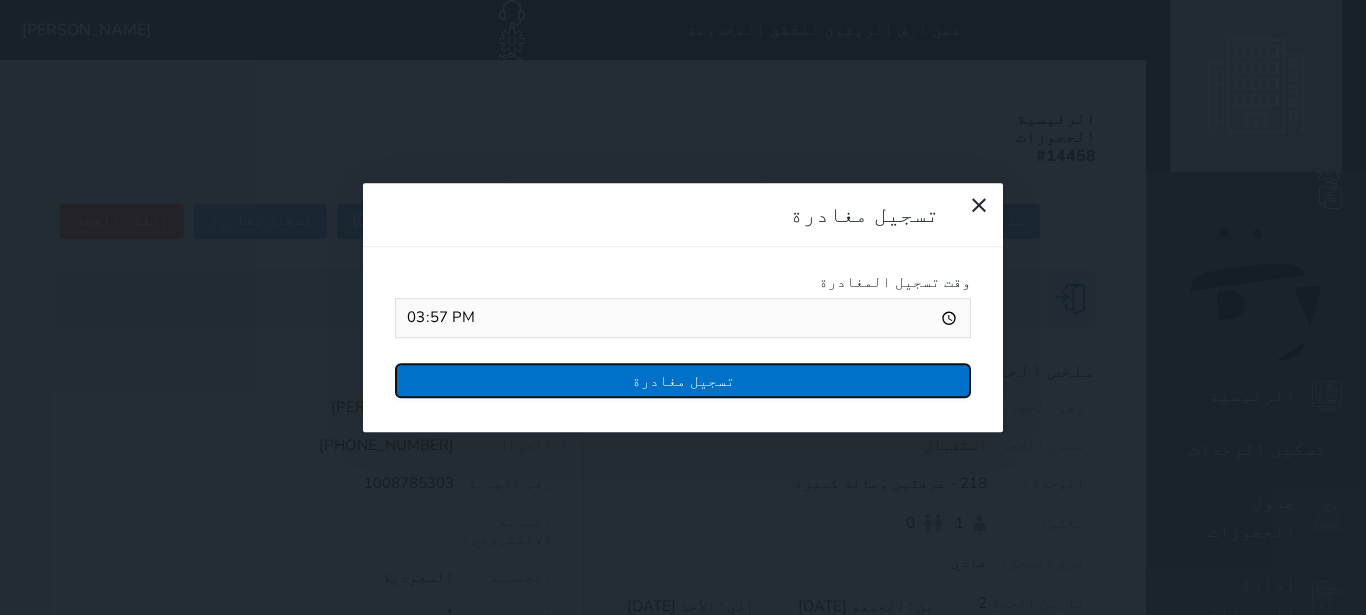click on "تسجيل مغادرة" at bounding box center (683, 380) 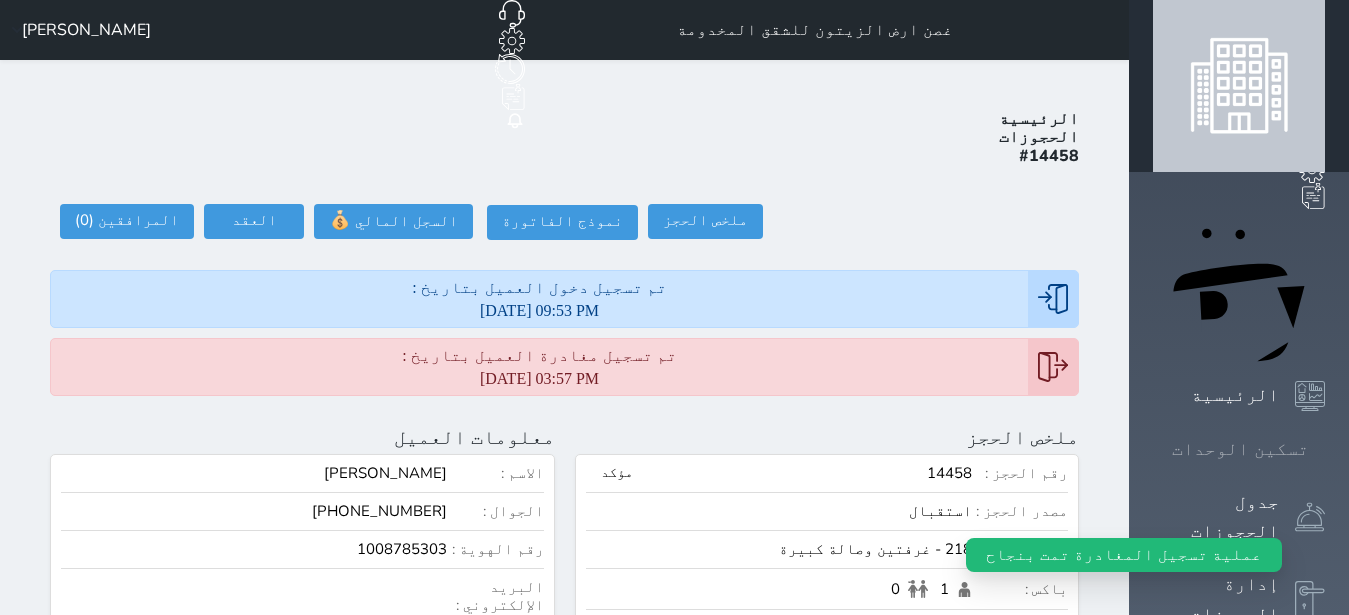 click on "تسكين الوحدات" at bounding box center [1240, 449] 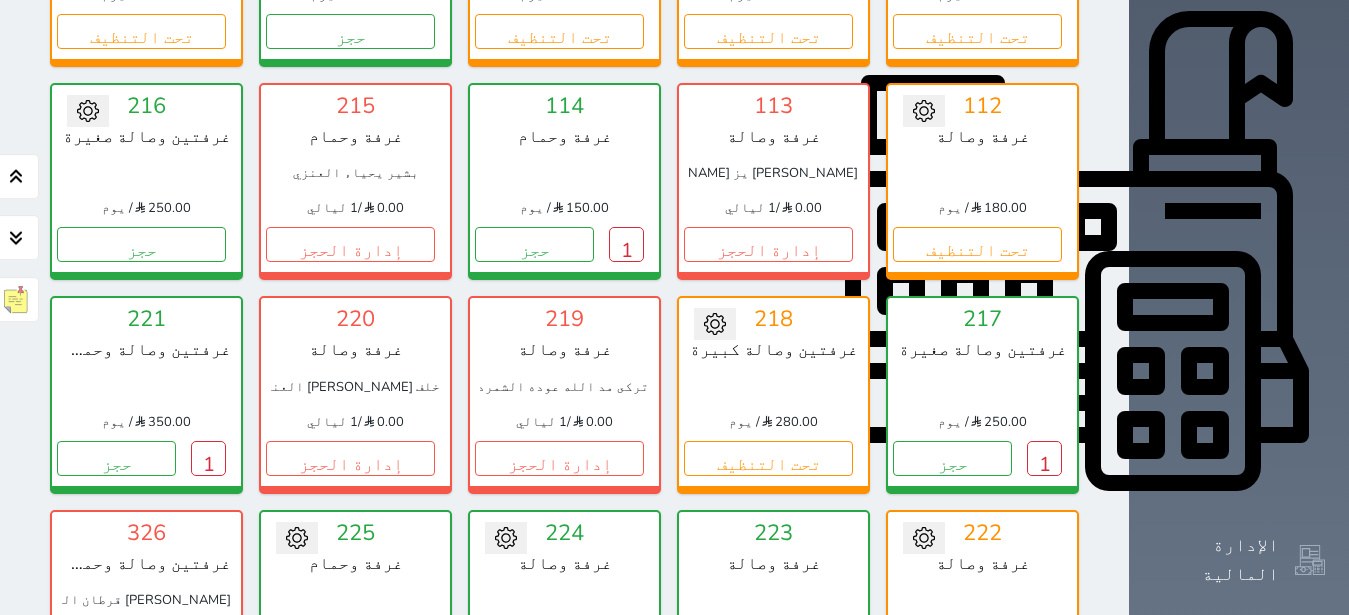 scroll, scrollTop: 708, scrollLeft: 0, axis: vertical 